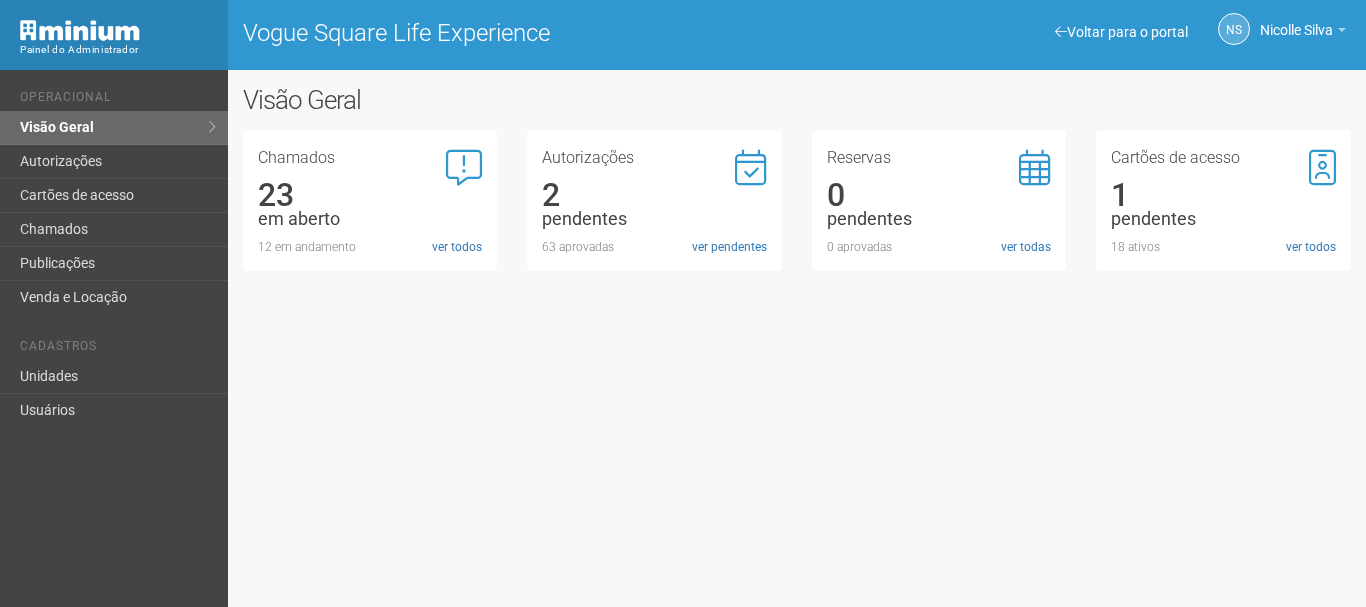 scroll, scrollTop: 0, scrollLeft: 0, axis: both 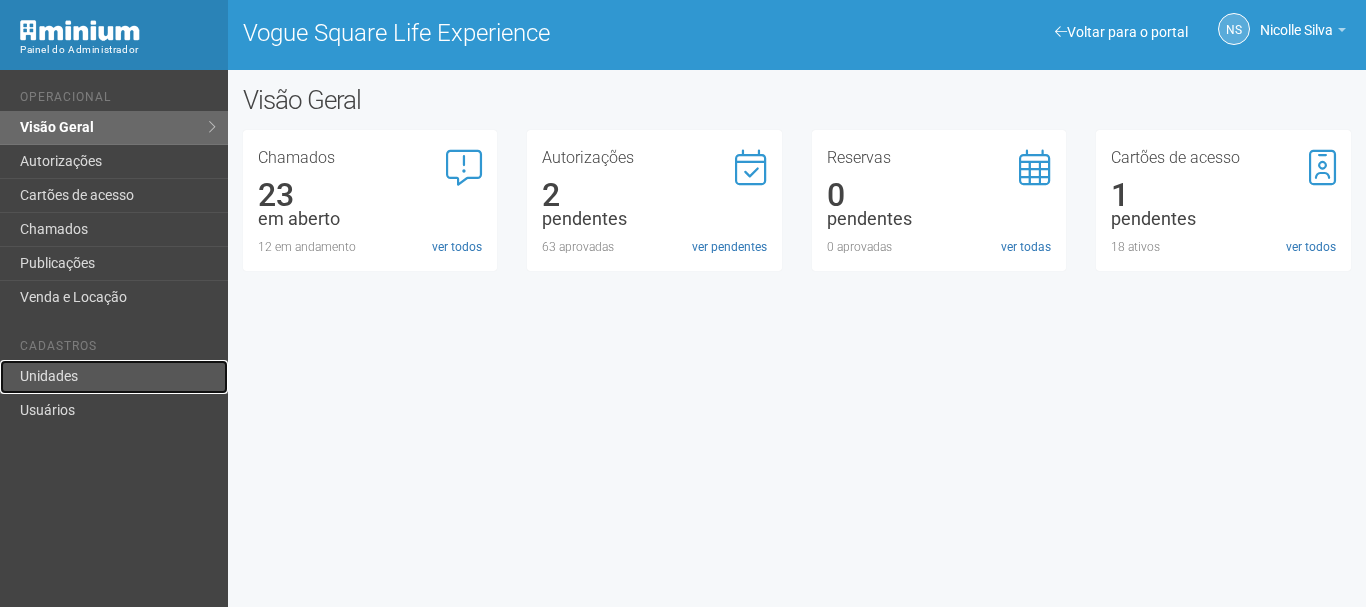 click on "Unidades" at bounding box center (114, 377) 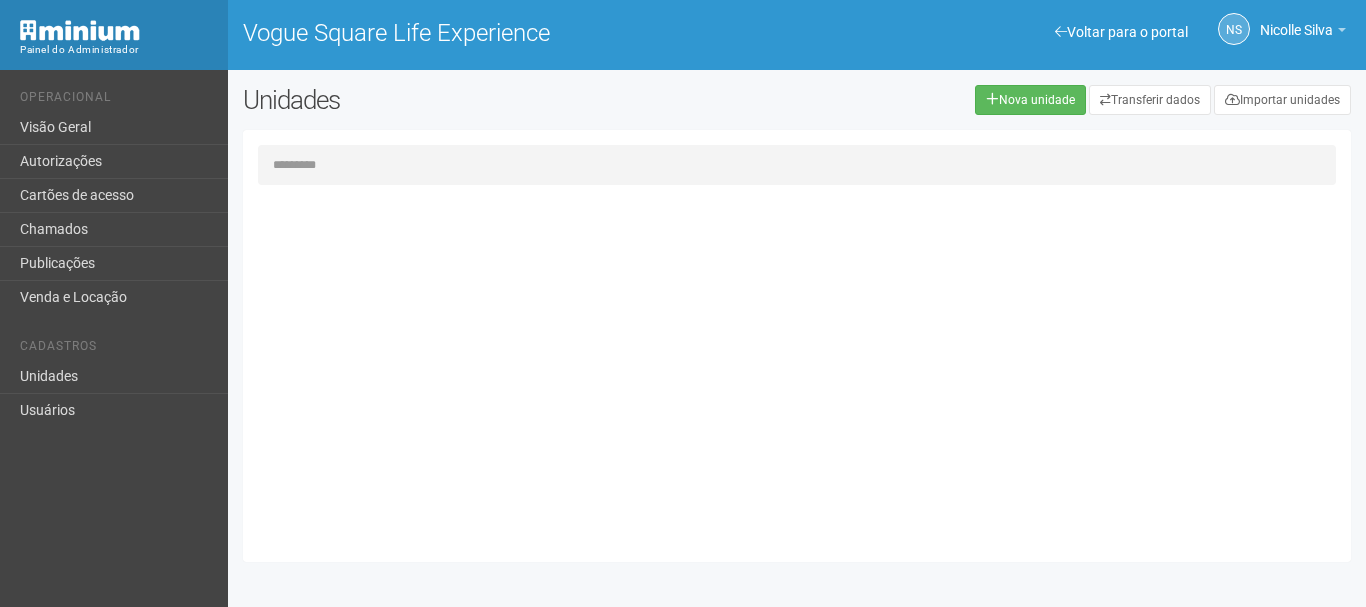 scroll, scrollTop: 0, scrollLeft: 0, axis: both 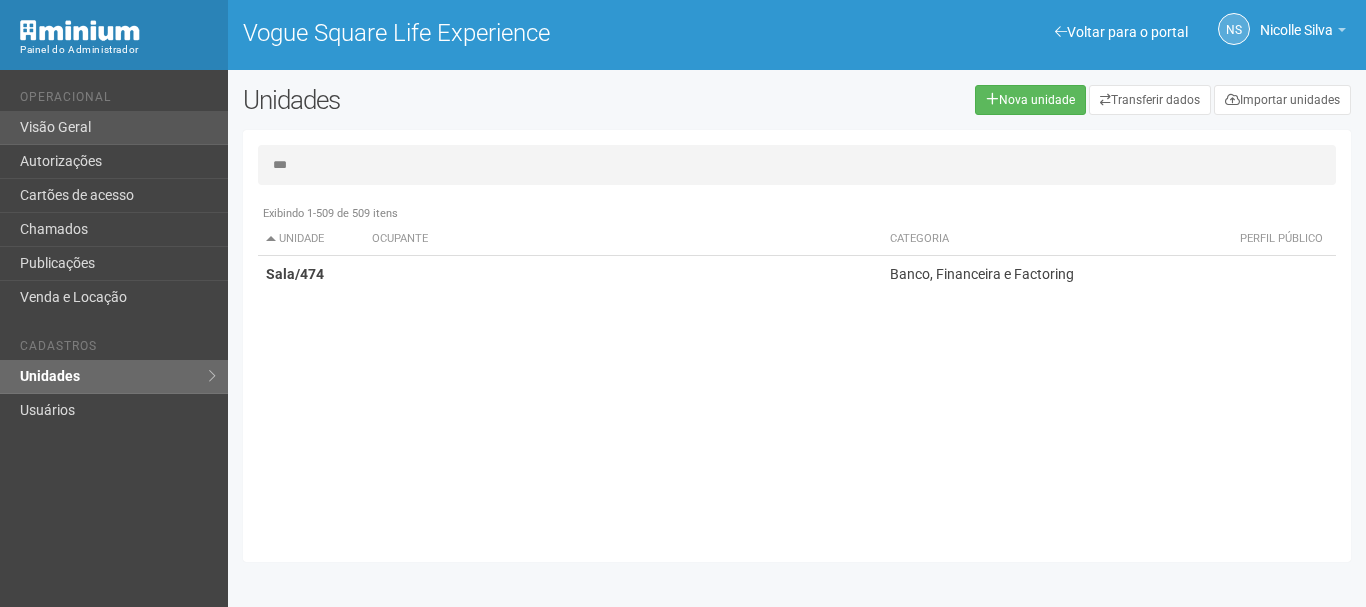 type on "***" 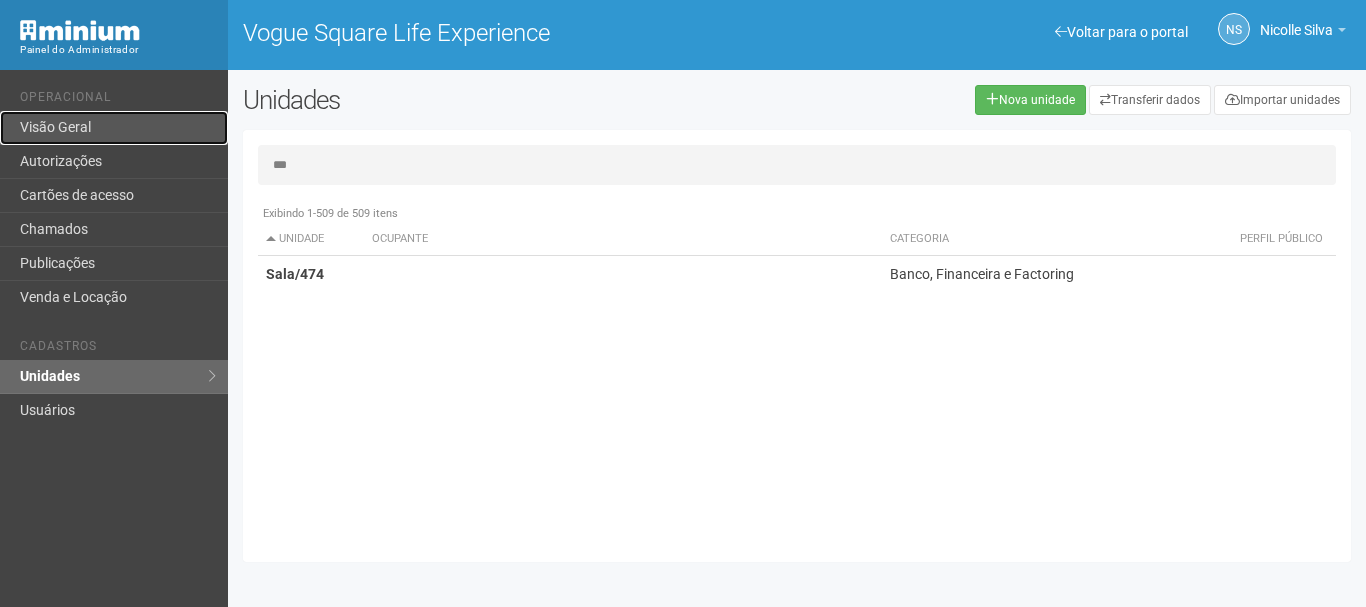 click on "Visão Geral" at bounding box center (114, 128) 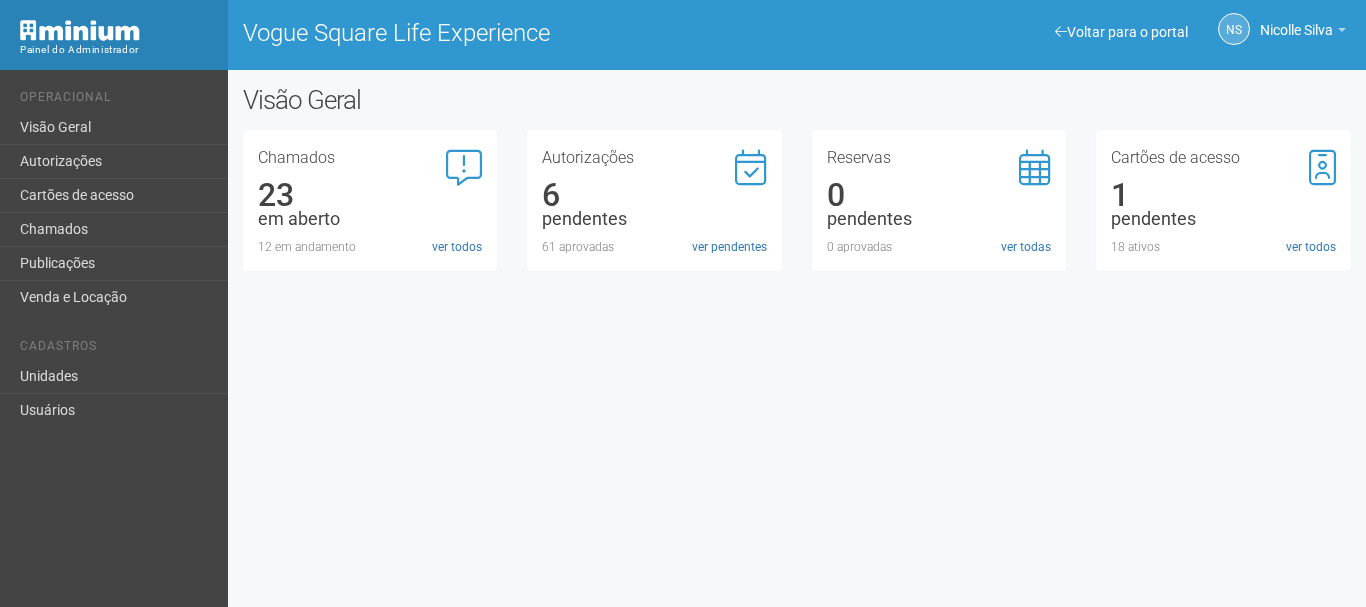 scroll, scrollTop: 0, scrollLeft: 0, axis: both 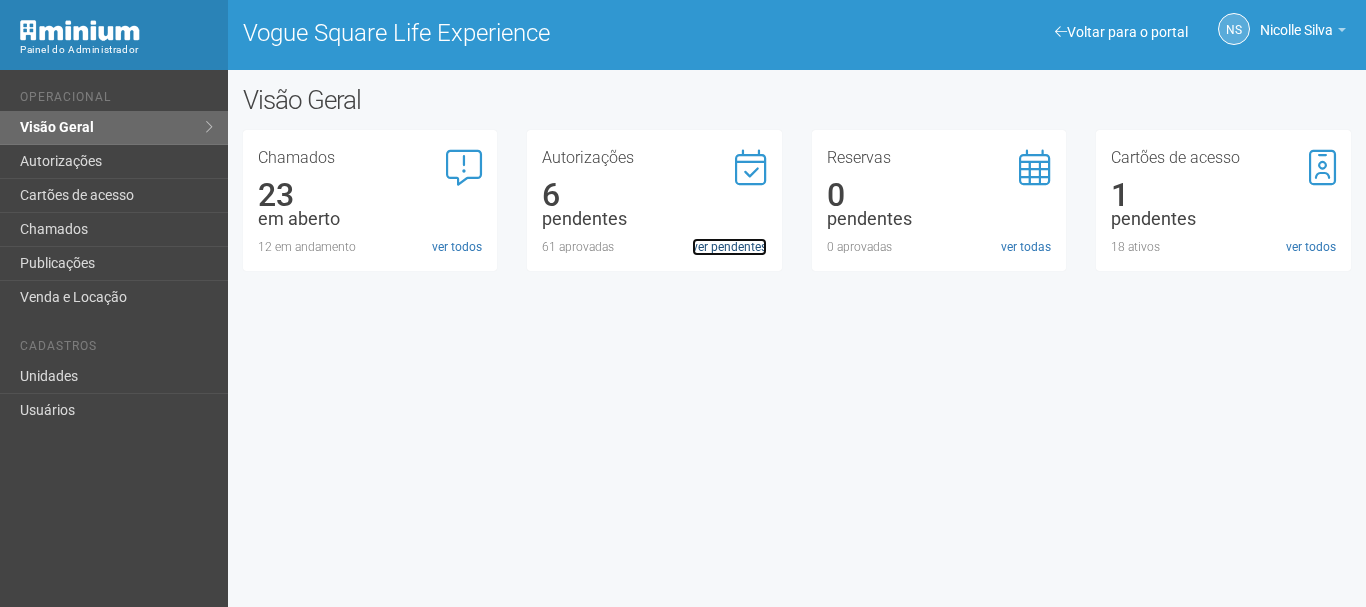 click on "ver pendentes" at bounding box center [729, 247] 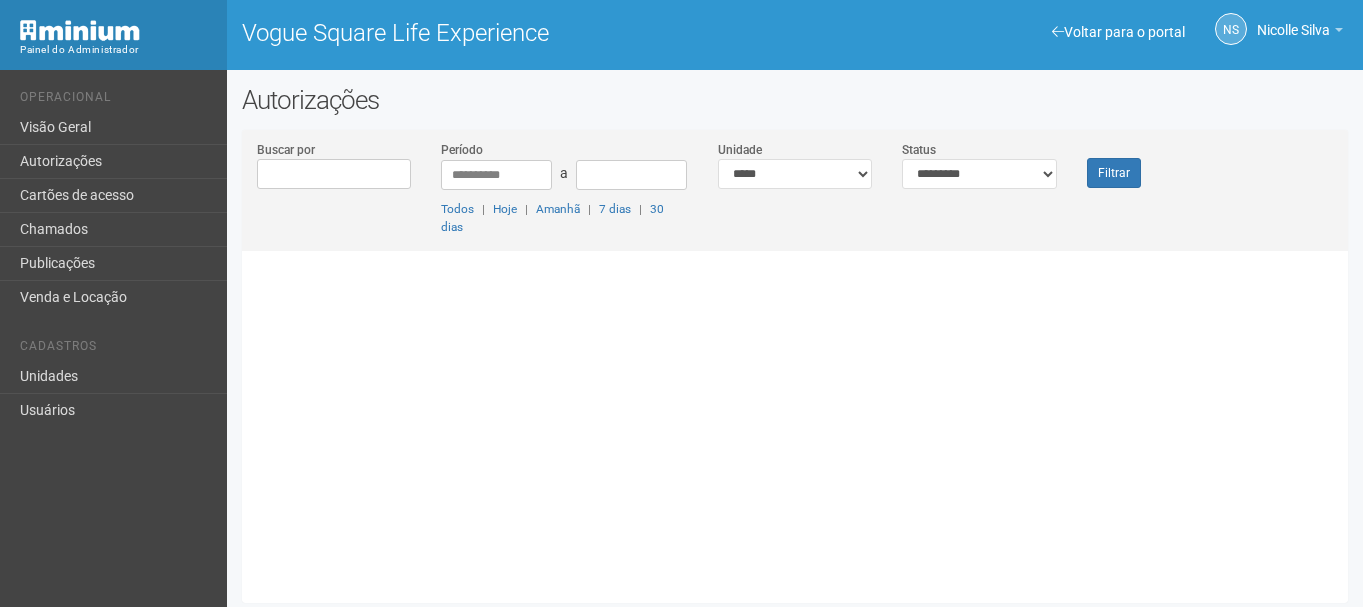 scroll, scrollTop: 0, scrollLeft: 0, axis: both 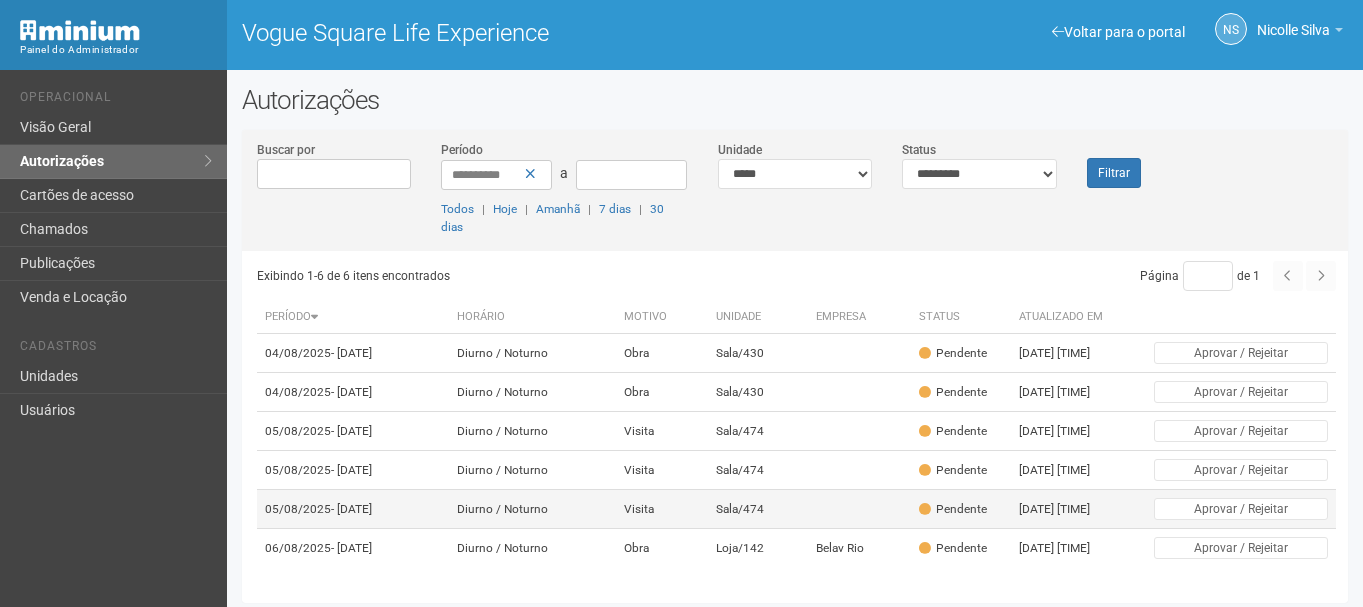 click on "Visita" at bounding box center [662, 509] 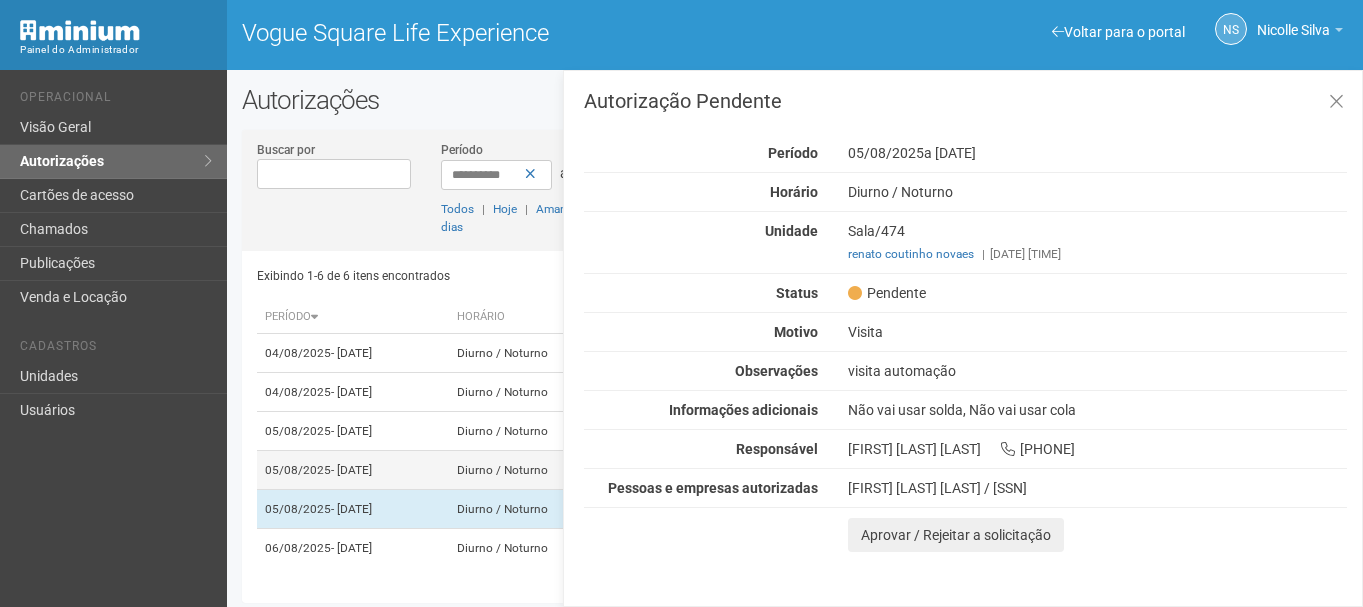 click on "05/08/2025
- 01/09/2025" at bounding box center (353, 470) 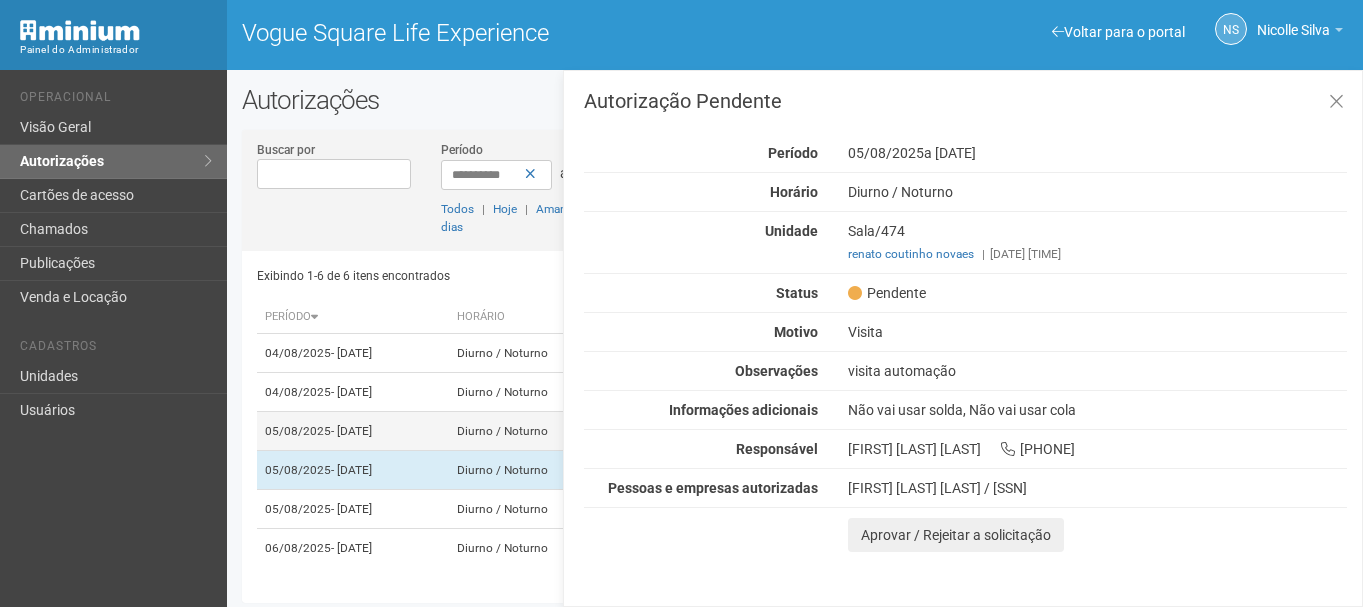click on "05/08/2025
- 01/09/2025" at bounding box center [353, 431] 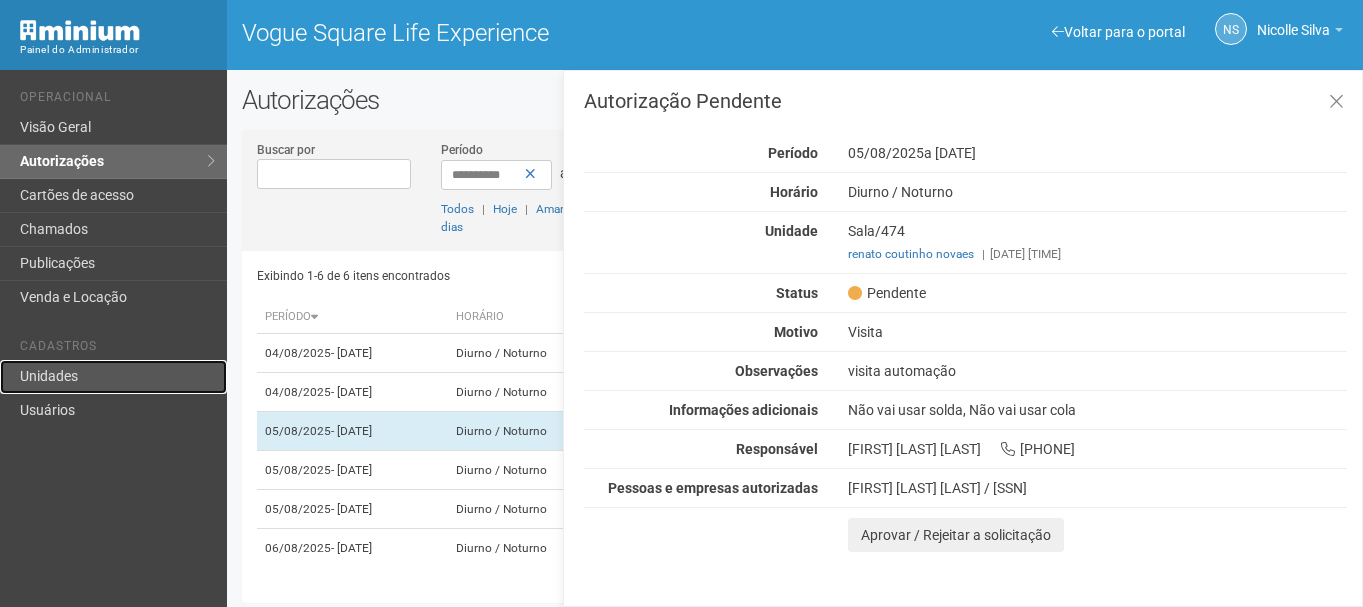 click on "Unidades" at bounding box center [113, 377] 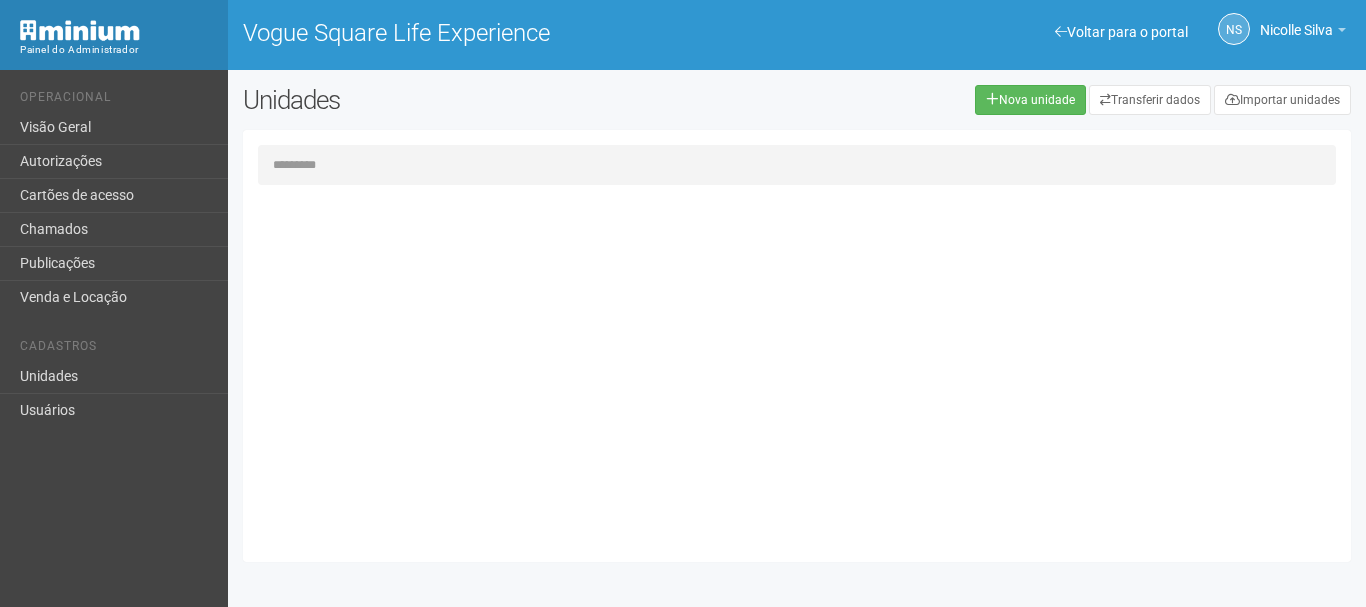 scroll, scrollTop: 0, scrollLeft: 0, axis: both 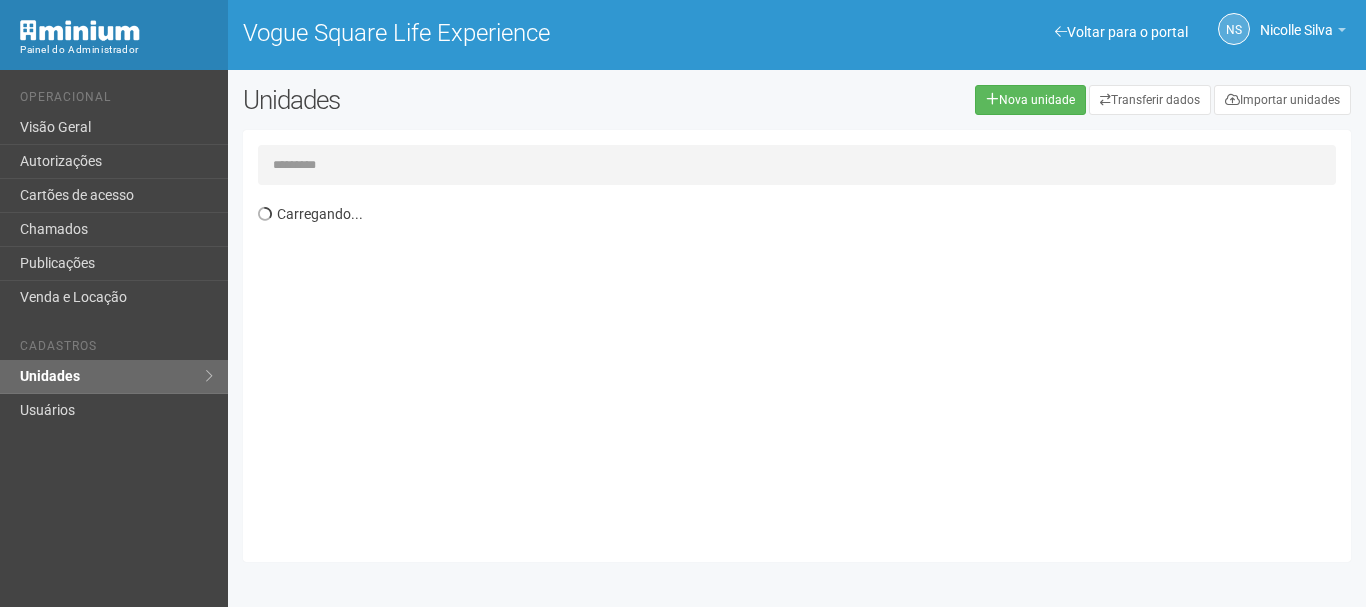 click on "Carregando..." at bounding box center (804, 371) 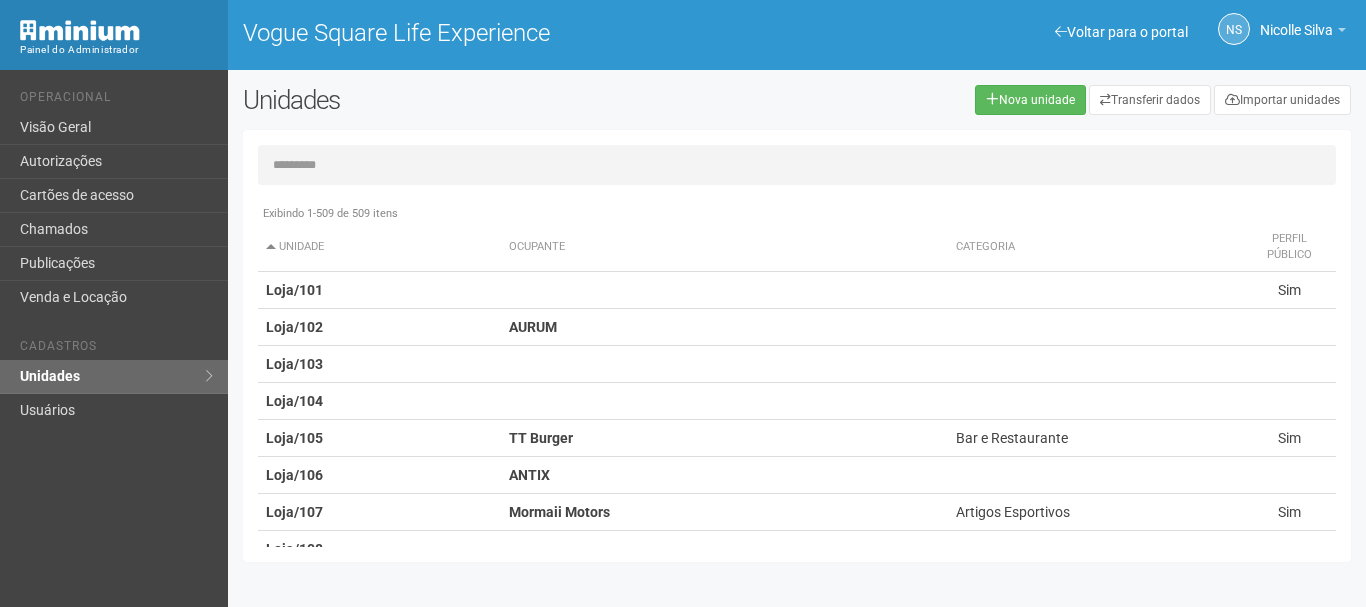 click at bounding box center (797, 165) 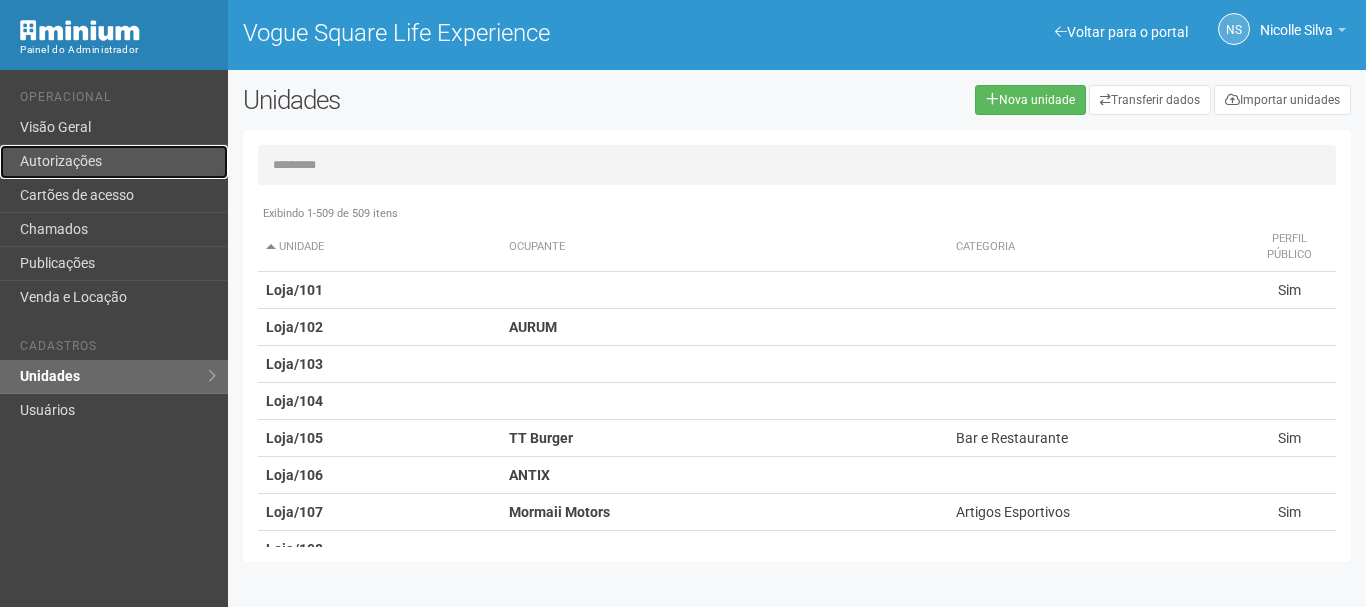 click on "Autorizações" at bounding box center [114, 162] 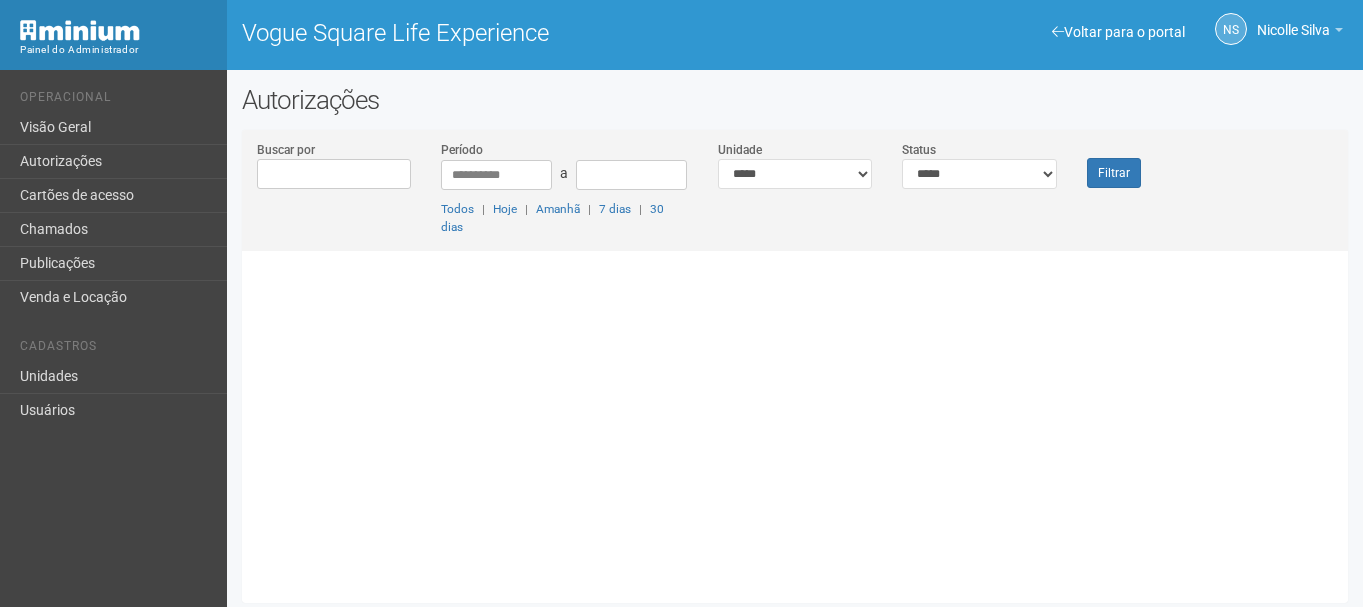 scroll, scrollTop: 0, scrollLeft: 0, axis: both 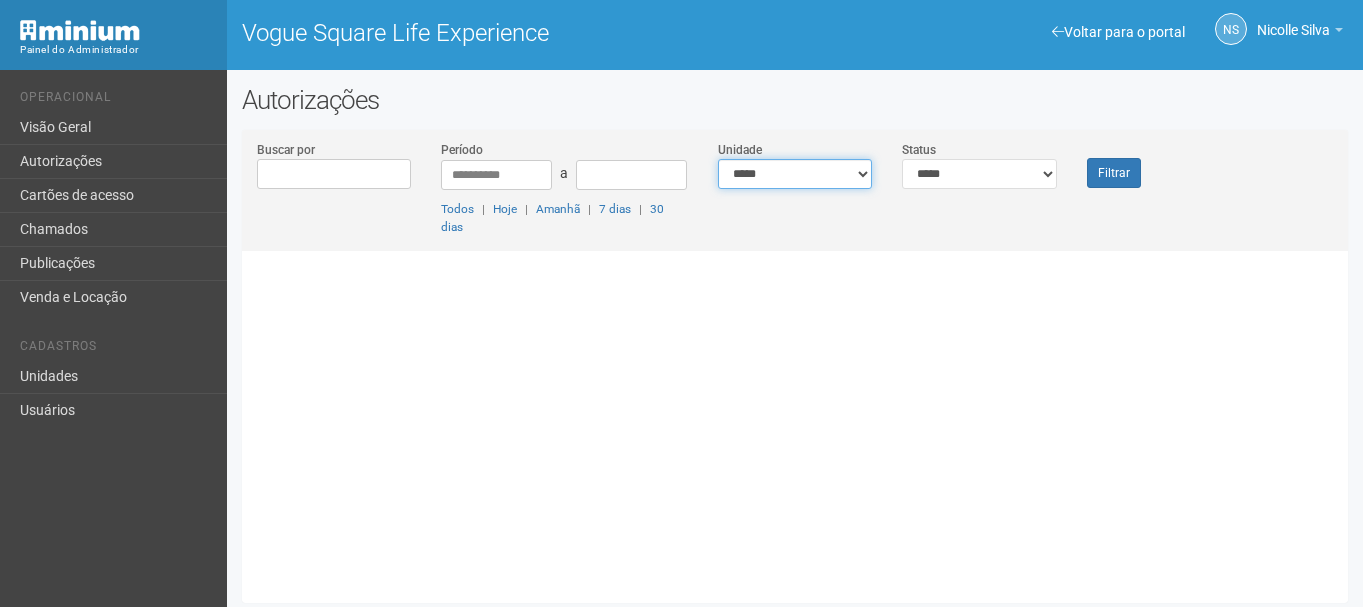 click on "**********" at bounding box center (795, 174) 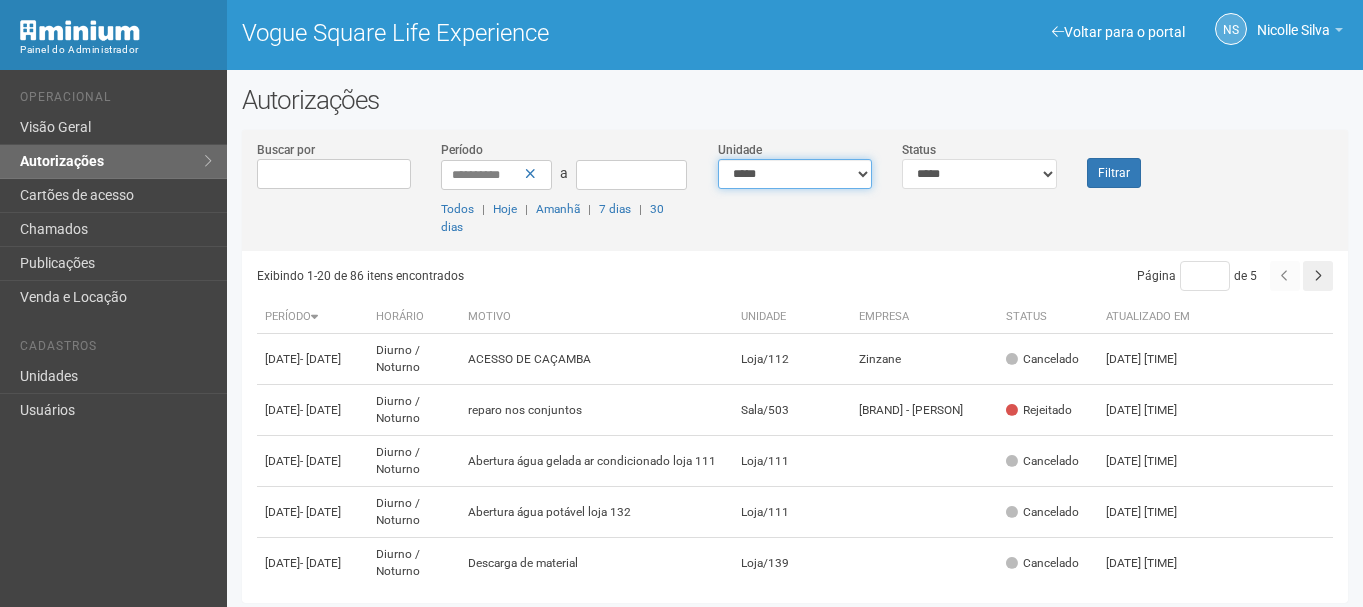select on "**********" 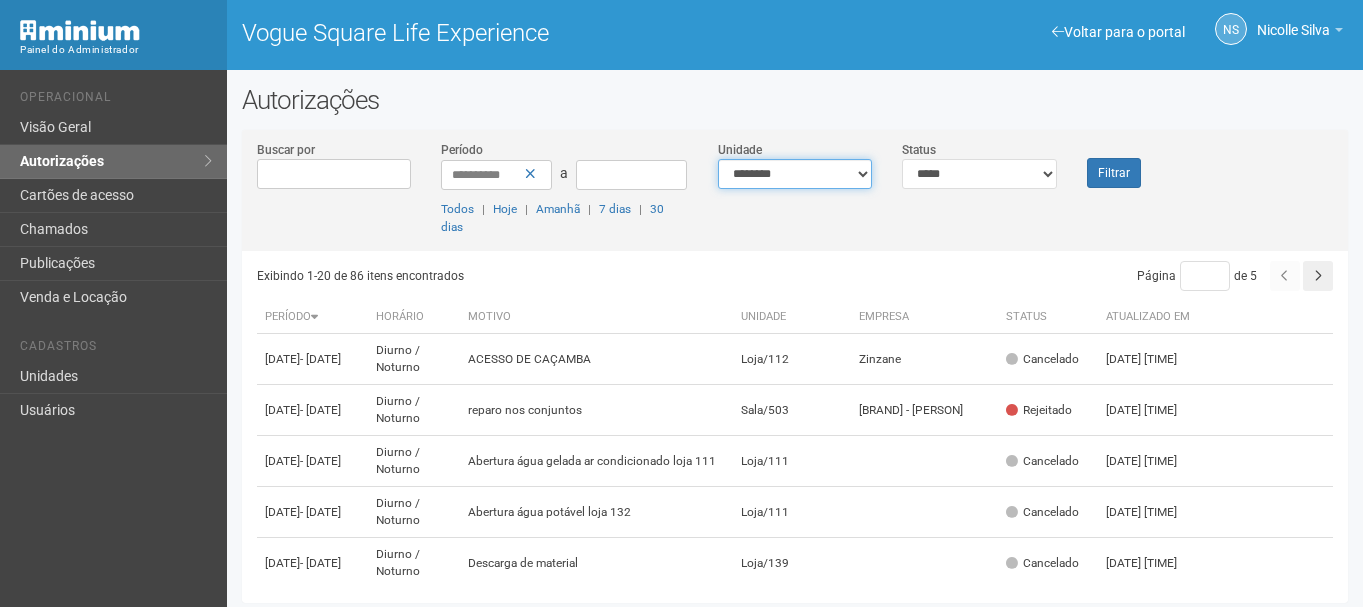 click on "**********" at bounding box center [795, 174] 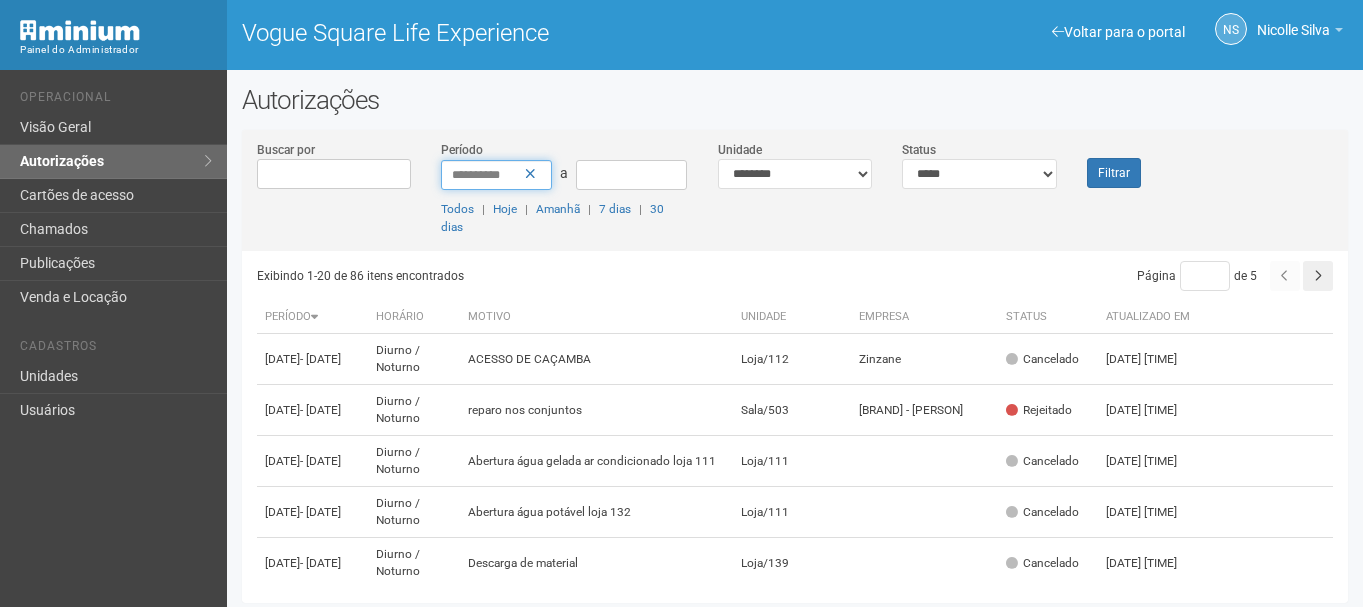 click on "**********" at bounding box center (496, 175) 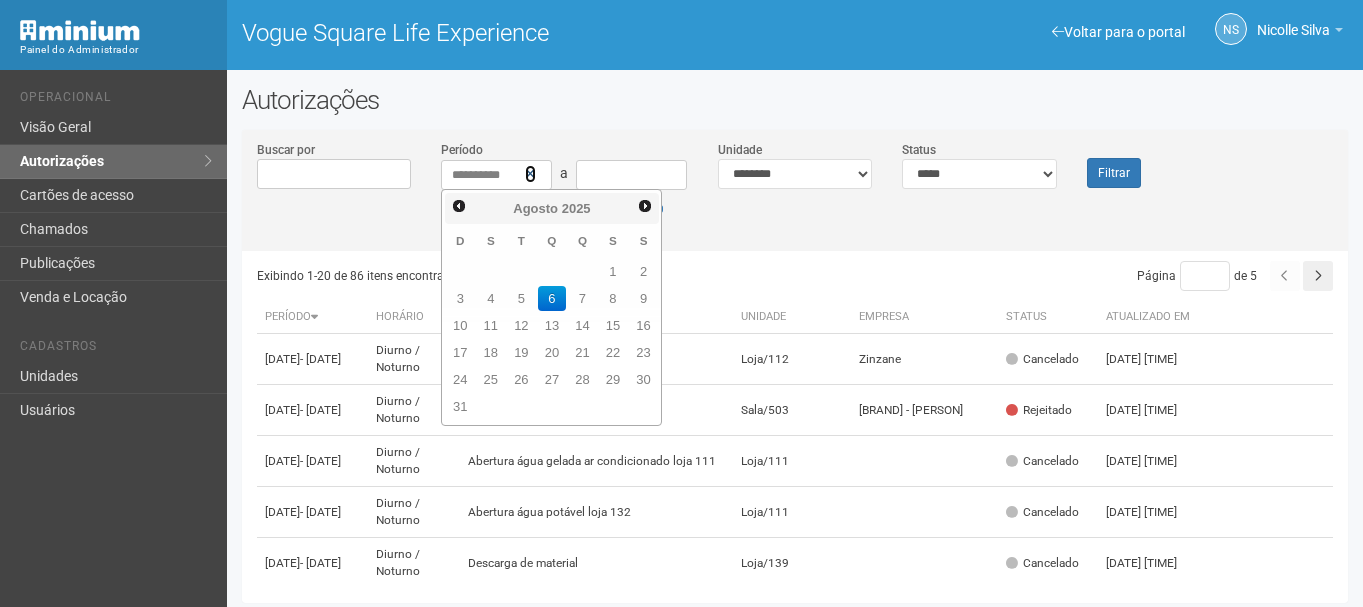 click at bounding box center [530, 174] 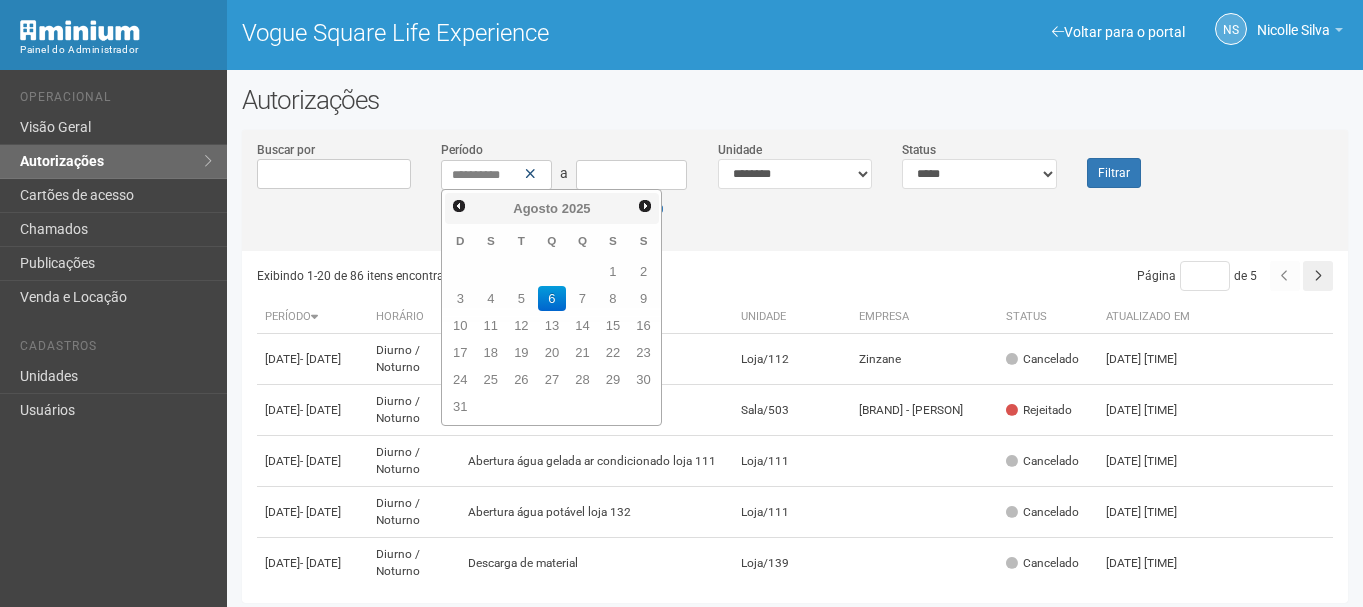 type 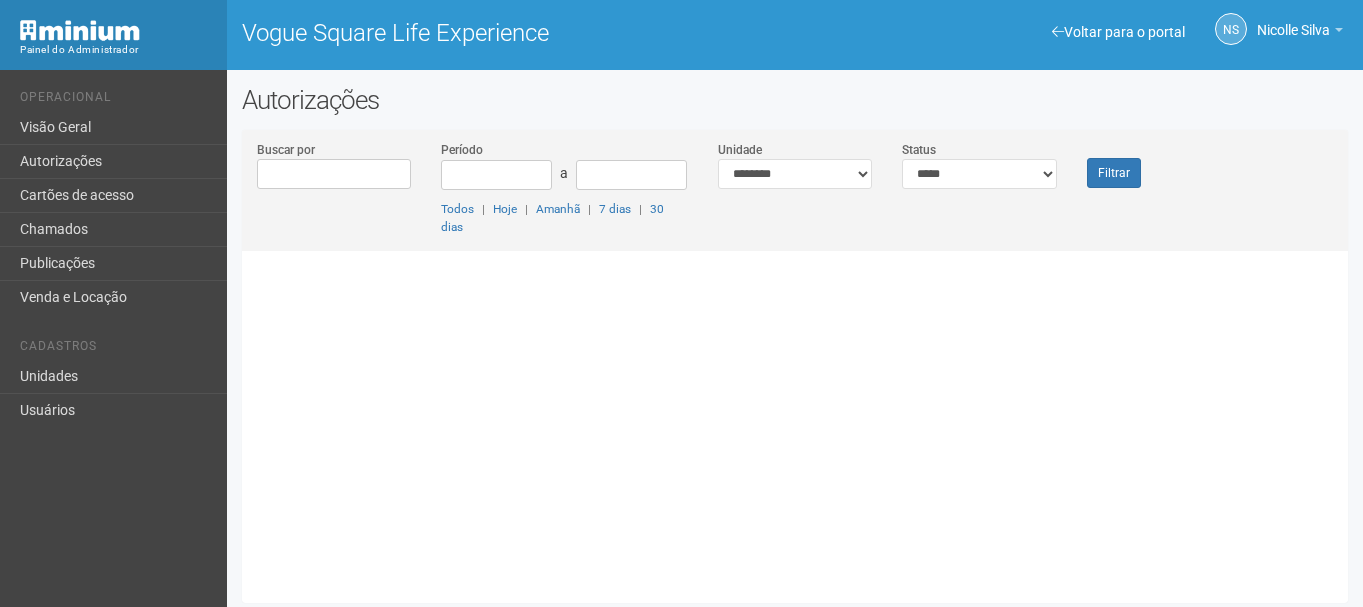 scroll, scrollTop: 0, scrollLeft: 0, axis: both 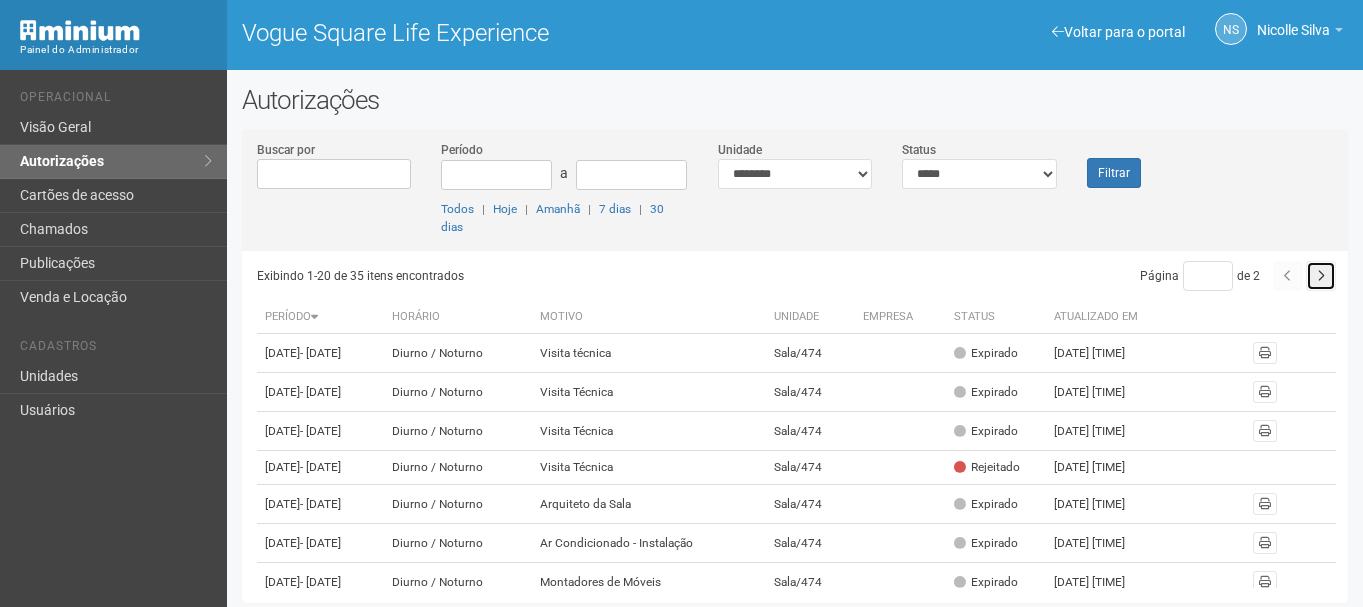 click at bounding box center (1321, 276) 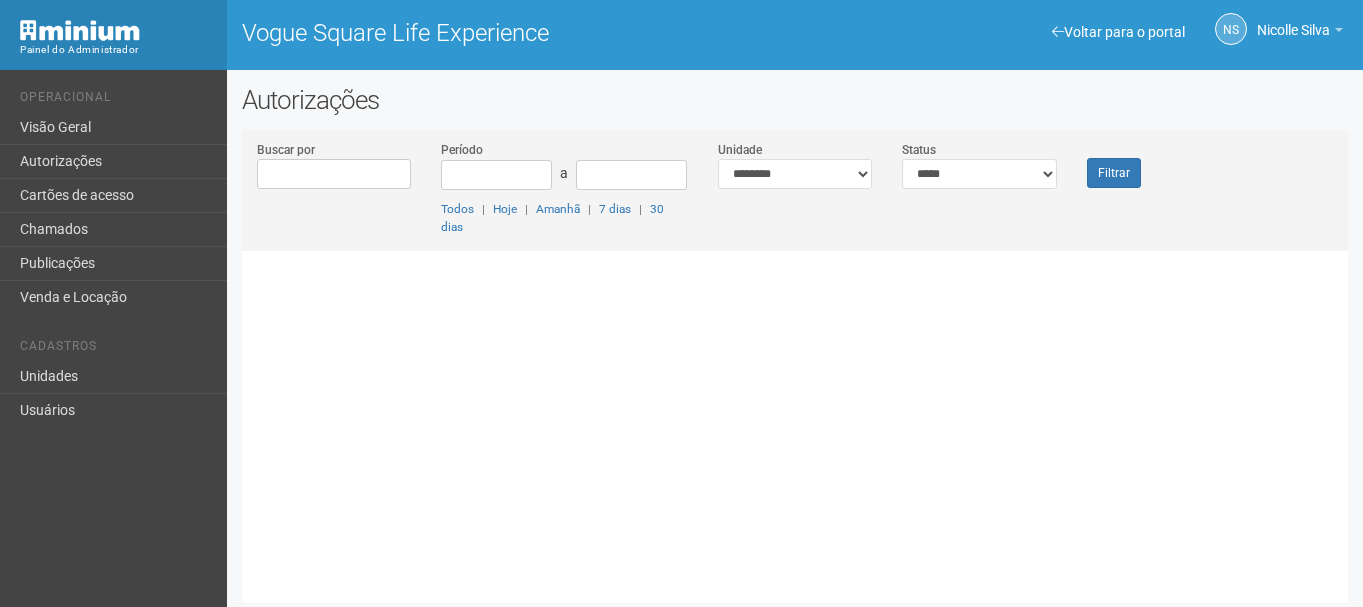scroll, scrollTop: 0, scrollLeft: 0, axis: both 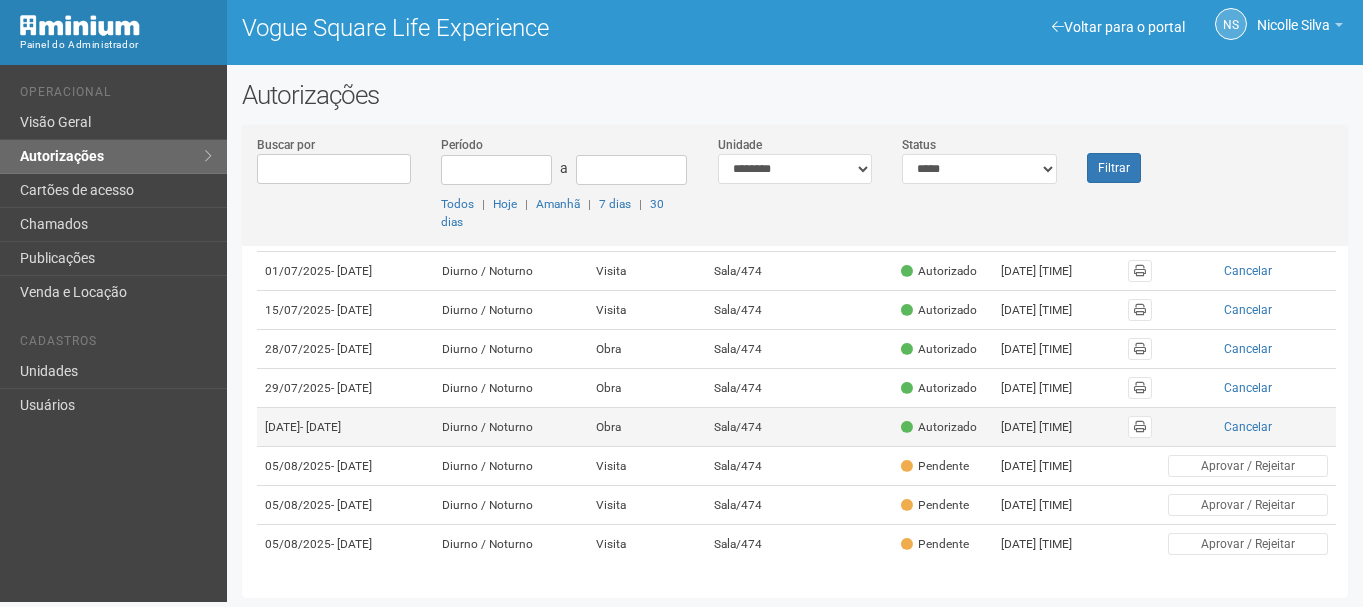 click on "Diurno / Noturno" at bounding box center (511, 427) 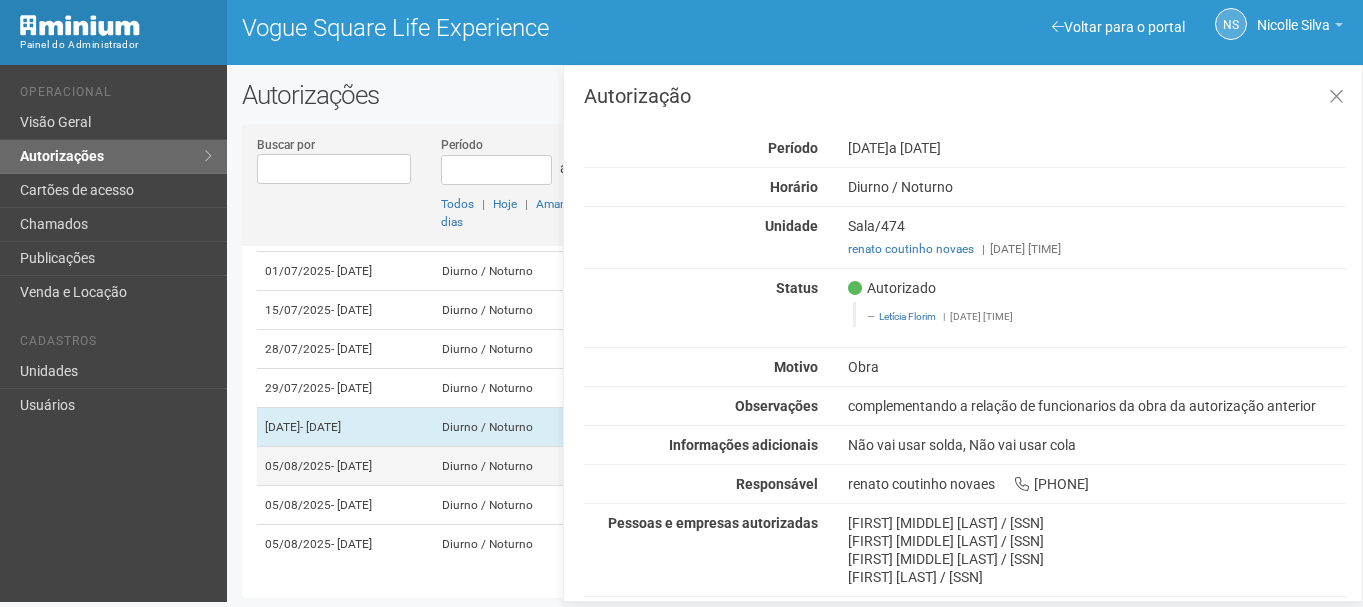 click on "[DATE]
- [DATE]" at bounding box center [345, 466] 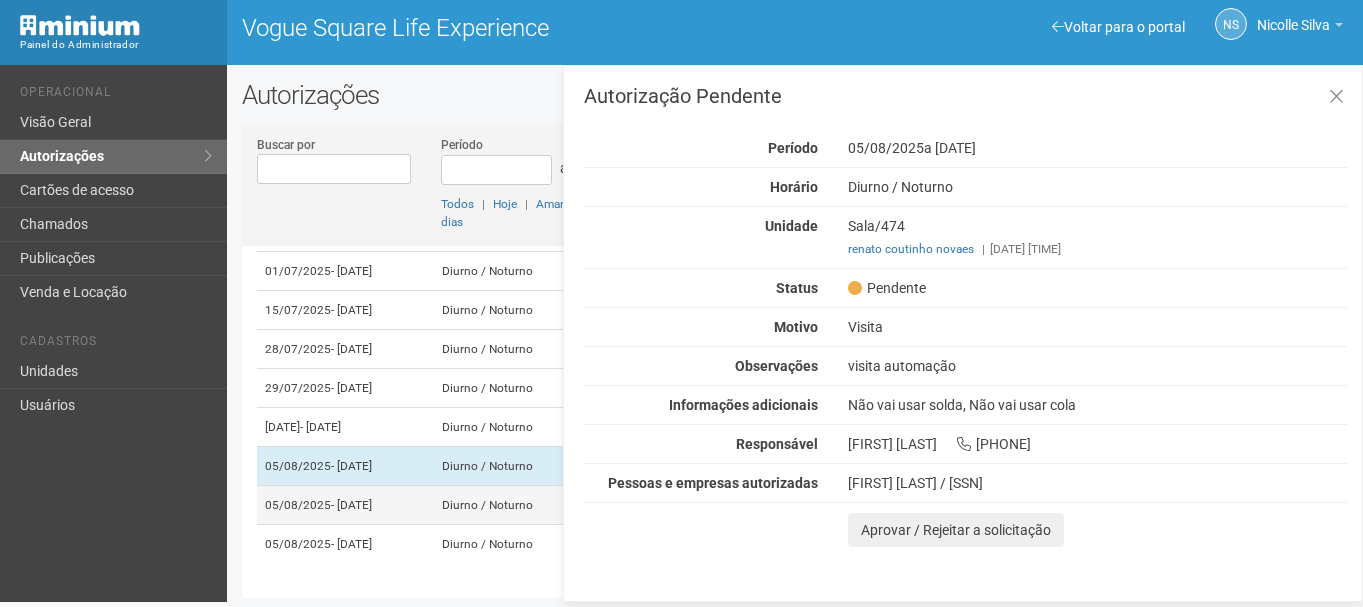 click on "05/08/2025
- 01/09/2025" at bounding box center (345, 505) 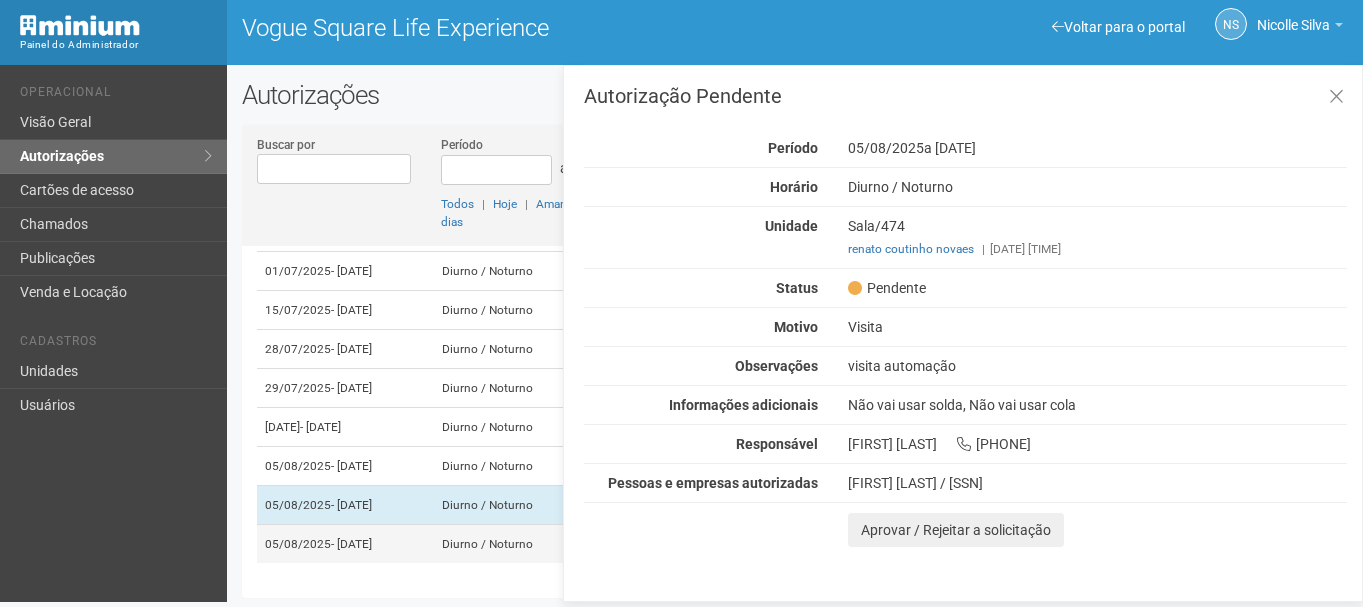 click on "05/08/2025
- 01/09/2025" at bounding box center [345, 544] 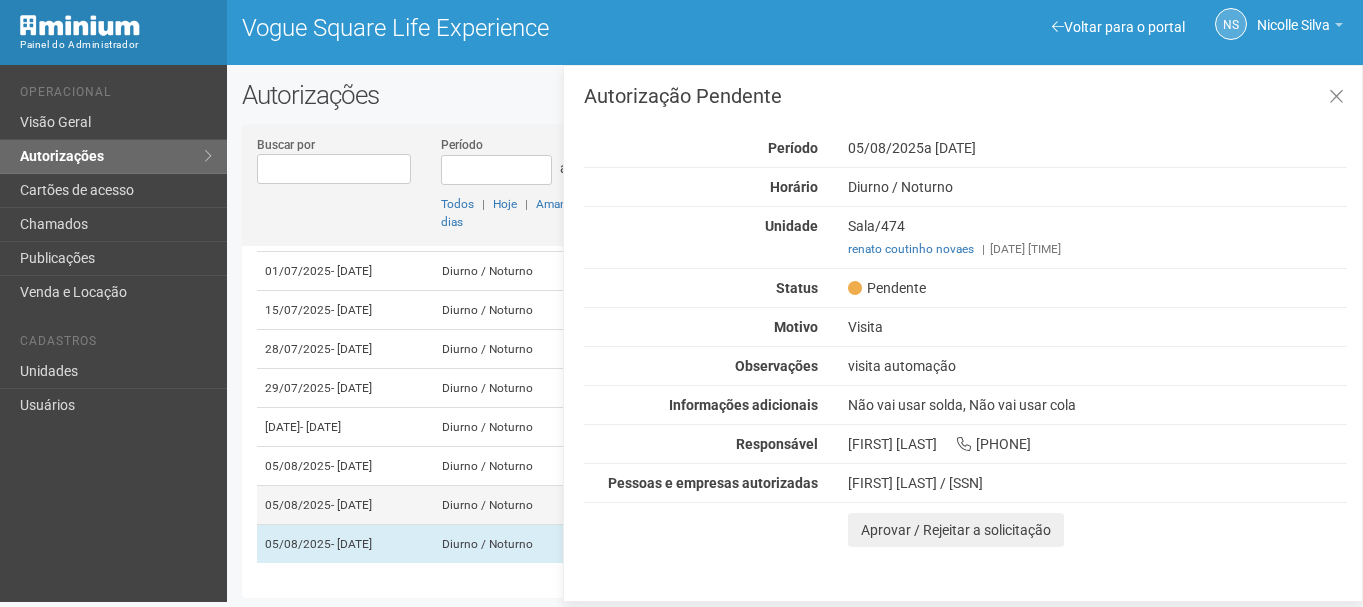 click on "05/08/2025
- 01/09/2025" at bounding box center (345, 505) 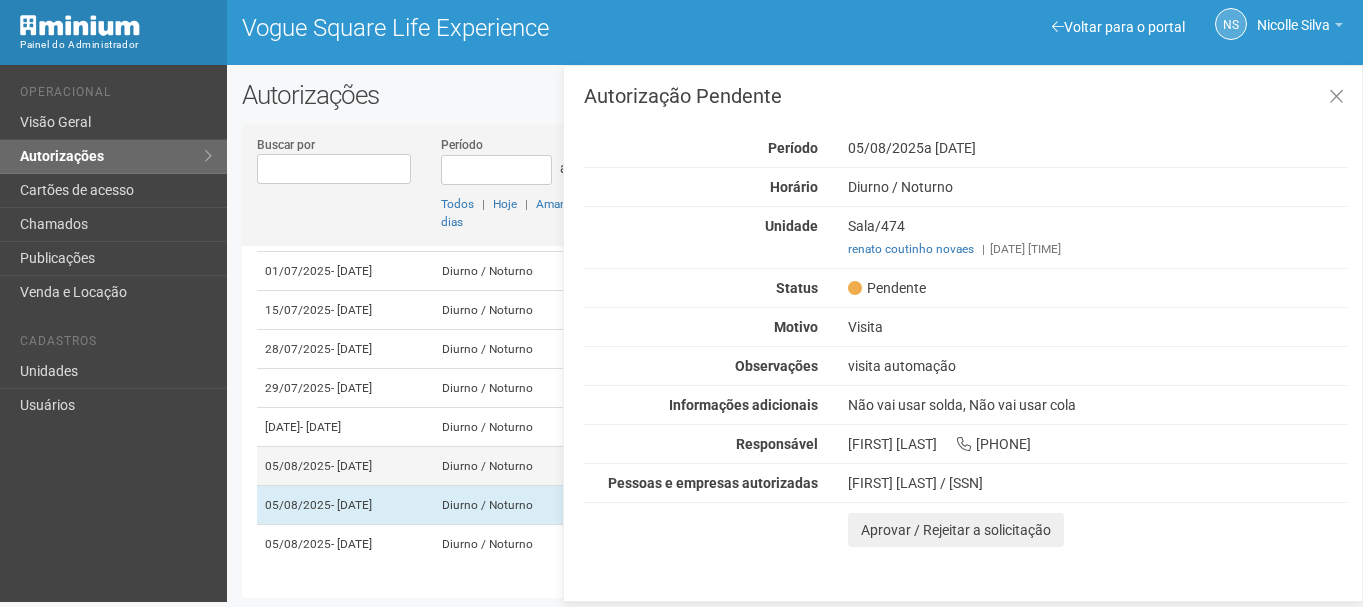 click on "05/08/2025
- 01/09/2025" at bounding box center [345, 466] 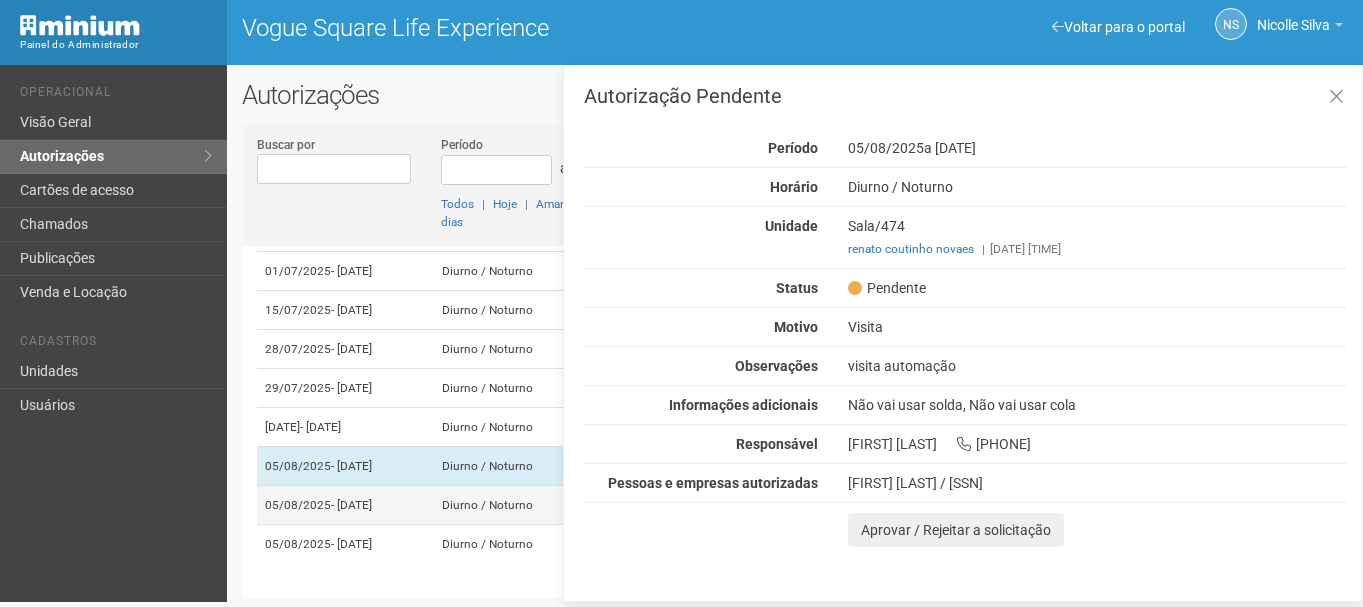 click on "05/08/2025
- 01/09/2025" at bounding box center (345, 505) 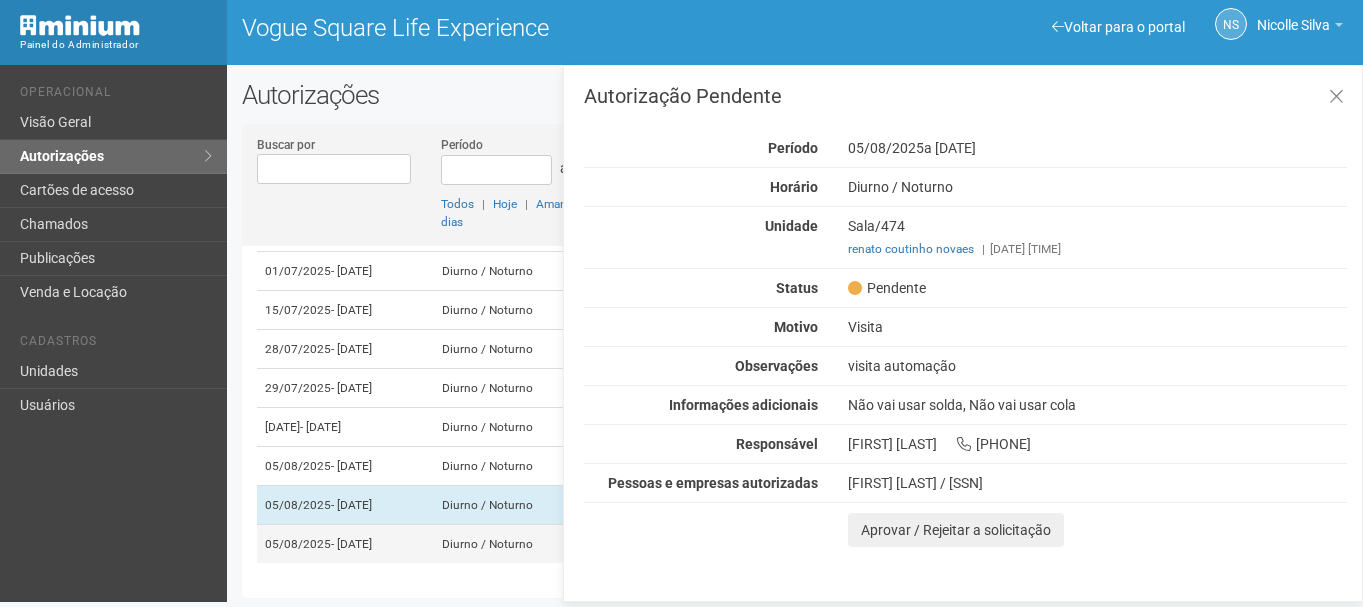 click on "05/08/2025
- 01/09/2025" at bounding box center (345, 544) 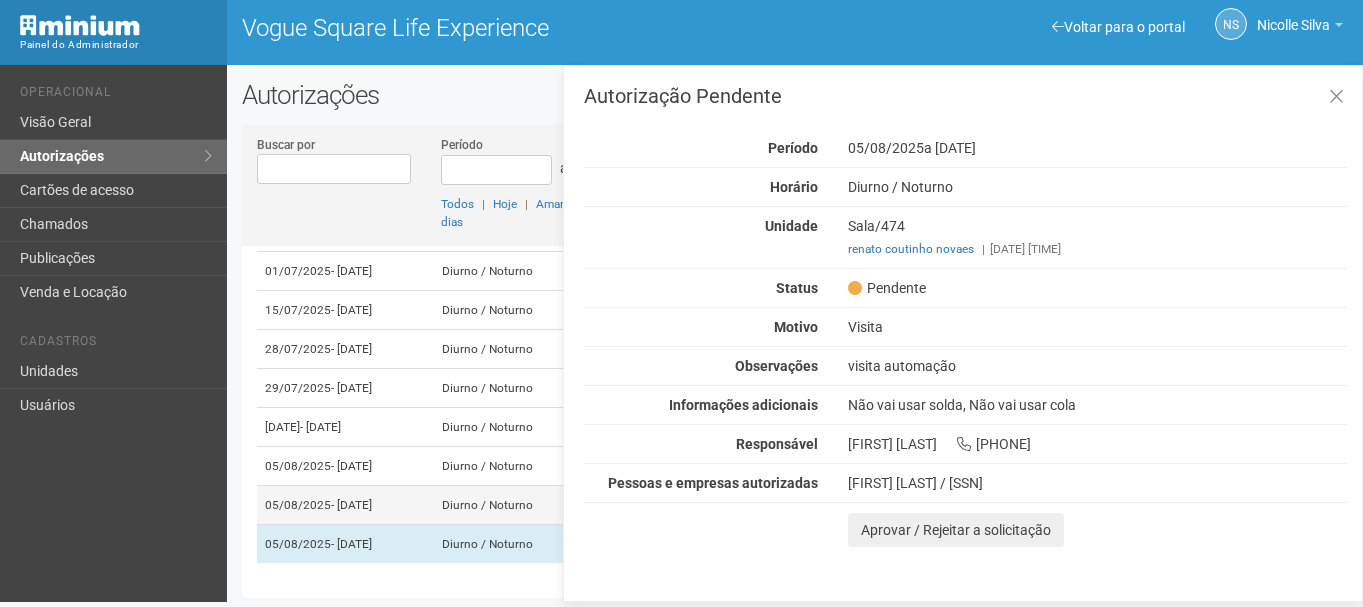 click on "- 01/09/2025" at bounding box center [351, 505] 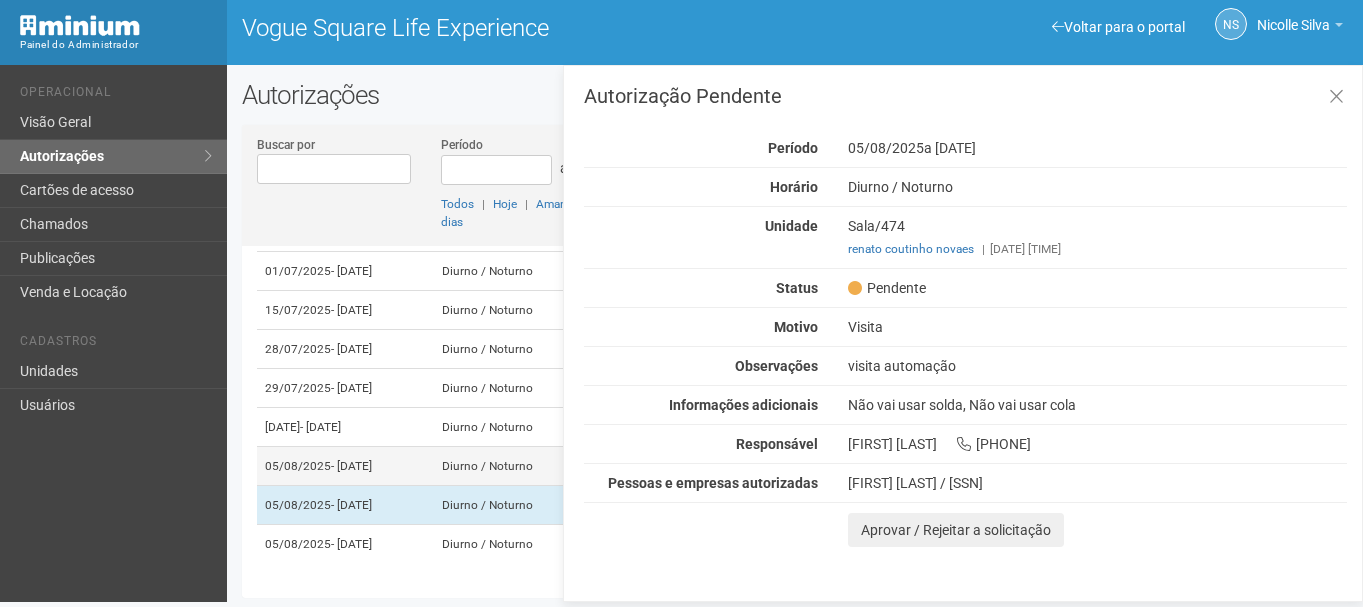 click on "- 01/09/2025" at bounding box center (351, 466) 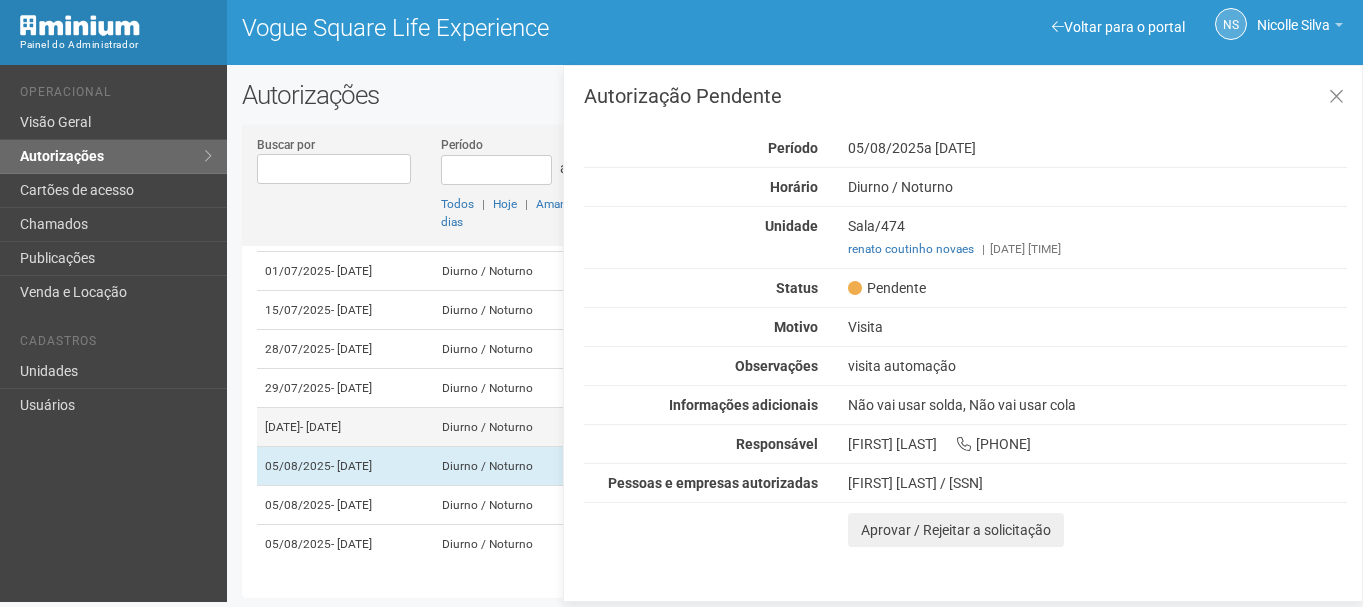 click on "31/07/2025
- 01/09/2025" at bounding box center [345, 427] 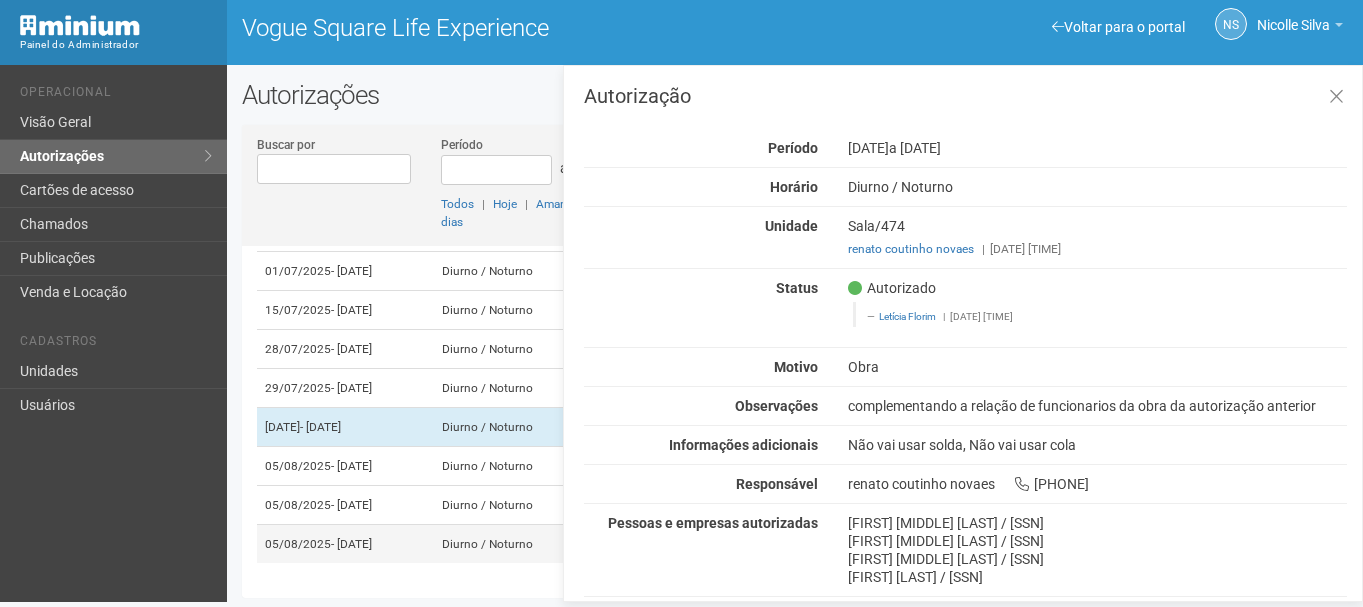 click on "05/08/2025
- 01/09/2025" at bounding box center (345, 544) 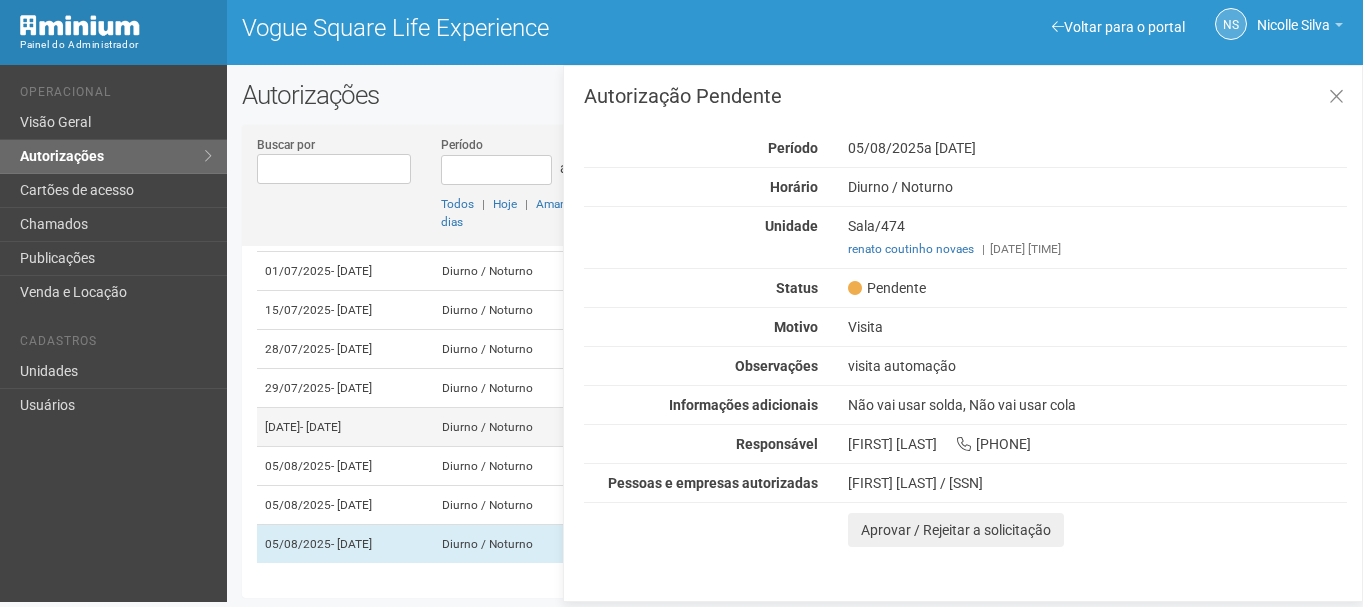 click on "31/07/2025
- 01/09/2025" at bounding box center (345, 427) 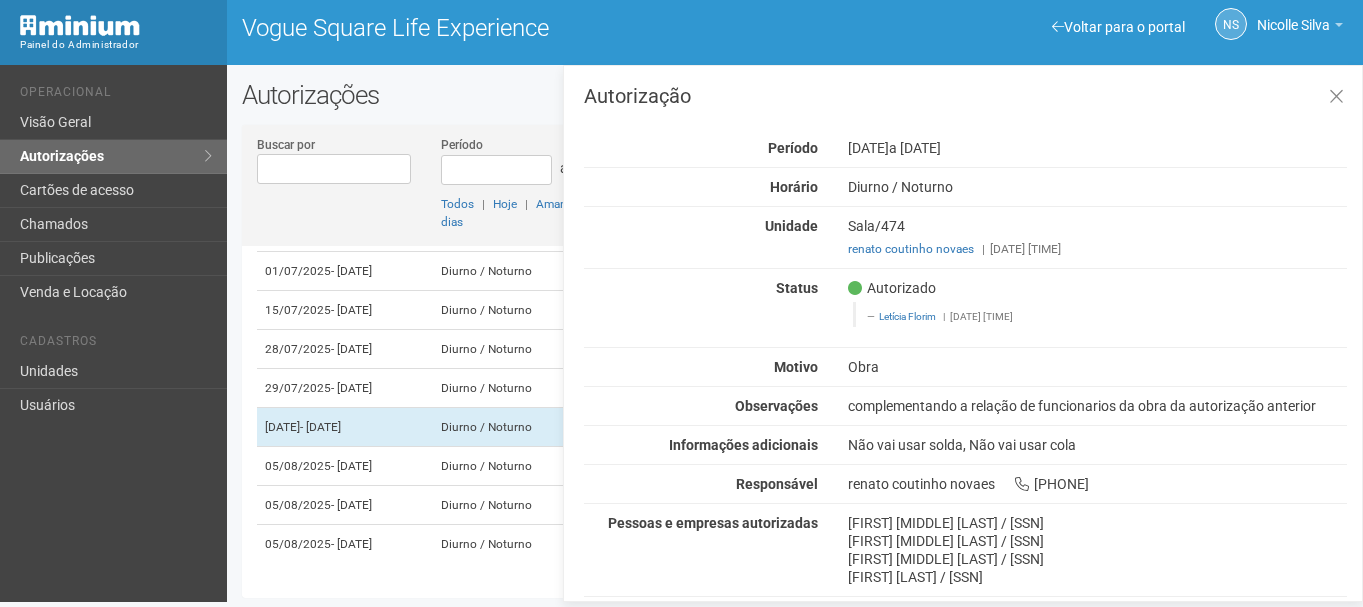 click on "complementando a relação de funcionarios da obra da autorização anterior" at bounding box center (1097, 406) 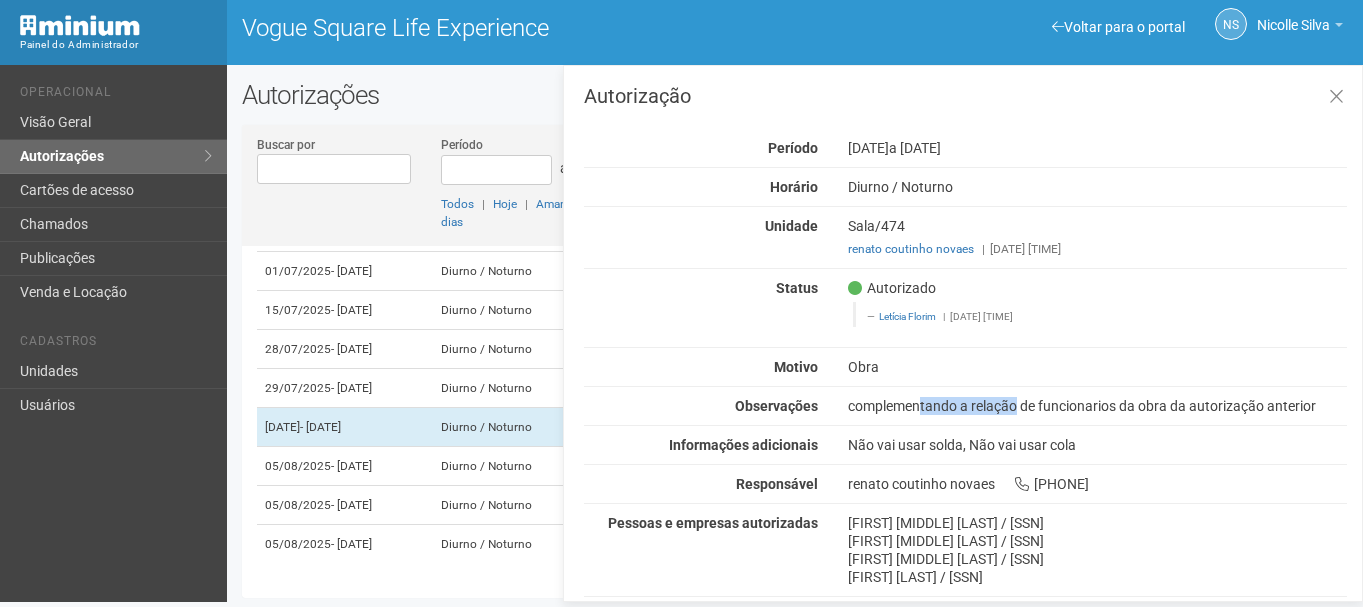 click on "complementando a relação de funcionarios da obra da autorização anterior" at bounding box center [1097, 406] 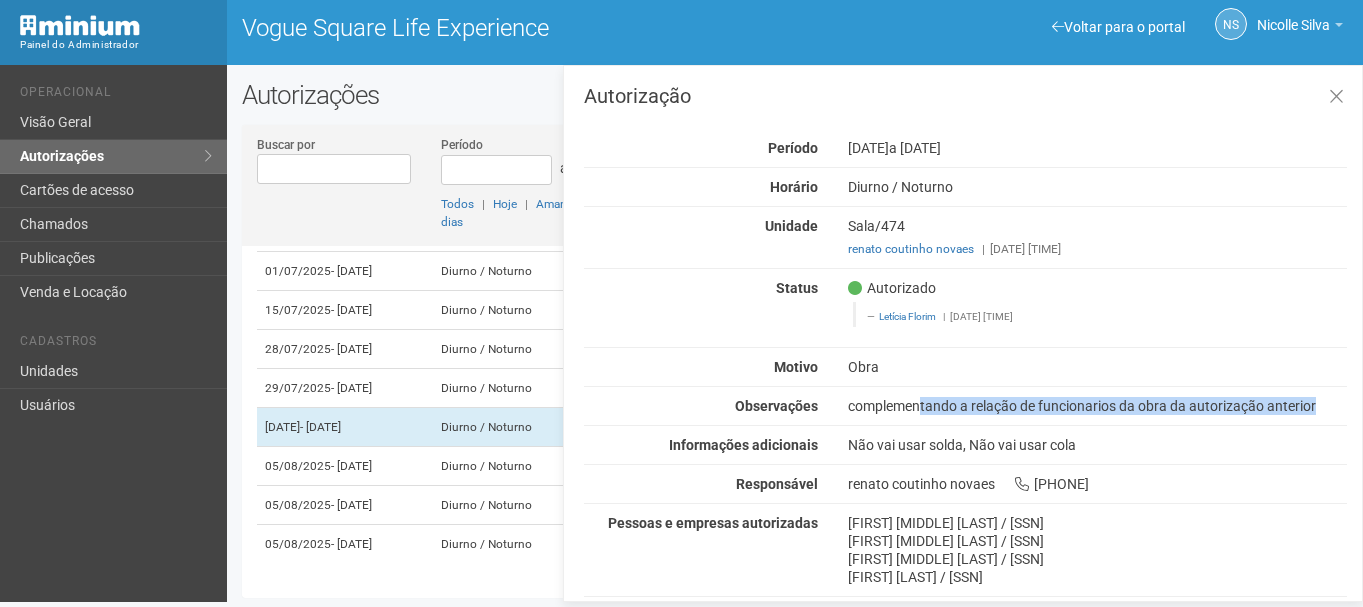 click on "complementando a relação de funcionarios da obra da autorização anterior" at bounding box center [1097, 406] 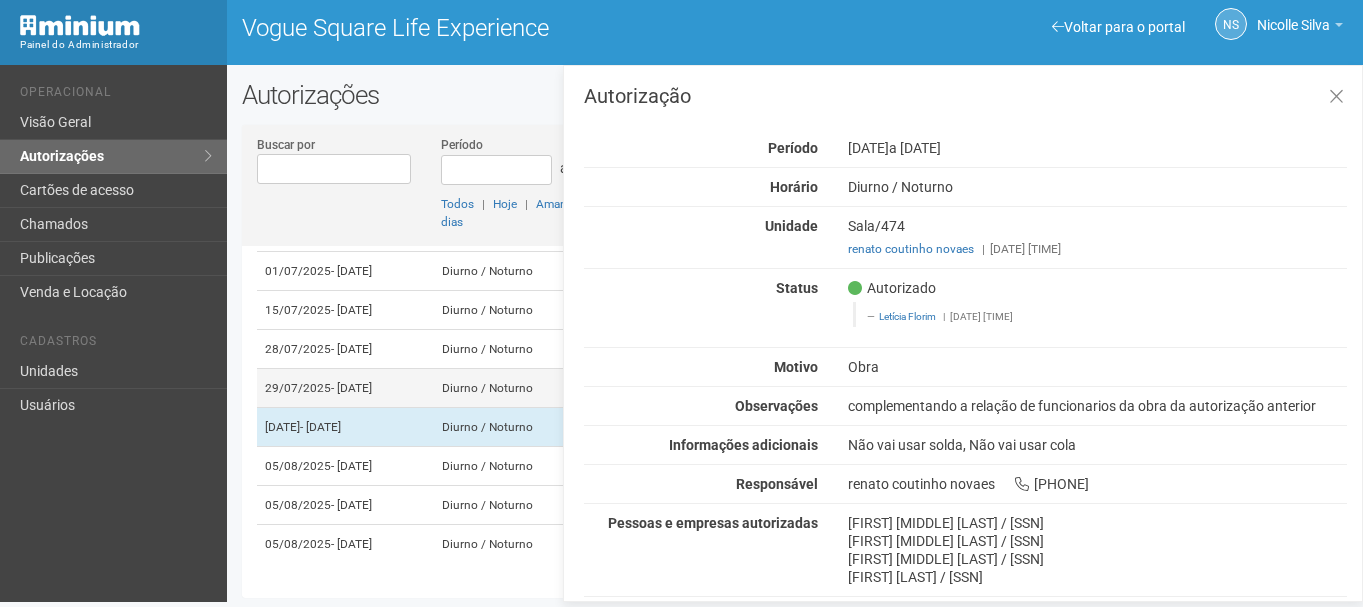 click on "29/07/2025
- 01/09/2025" at bounding box center (345, 388) 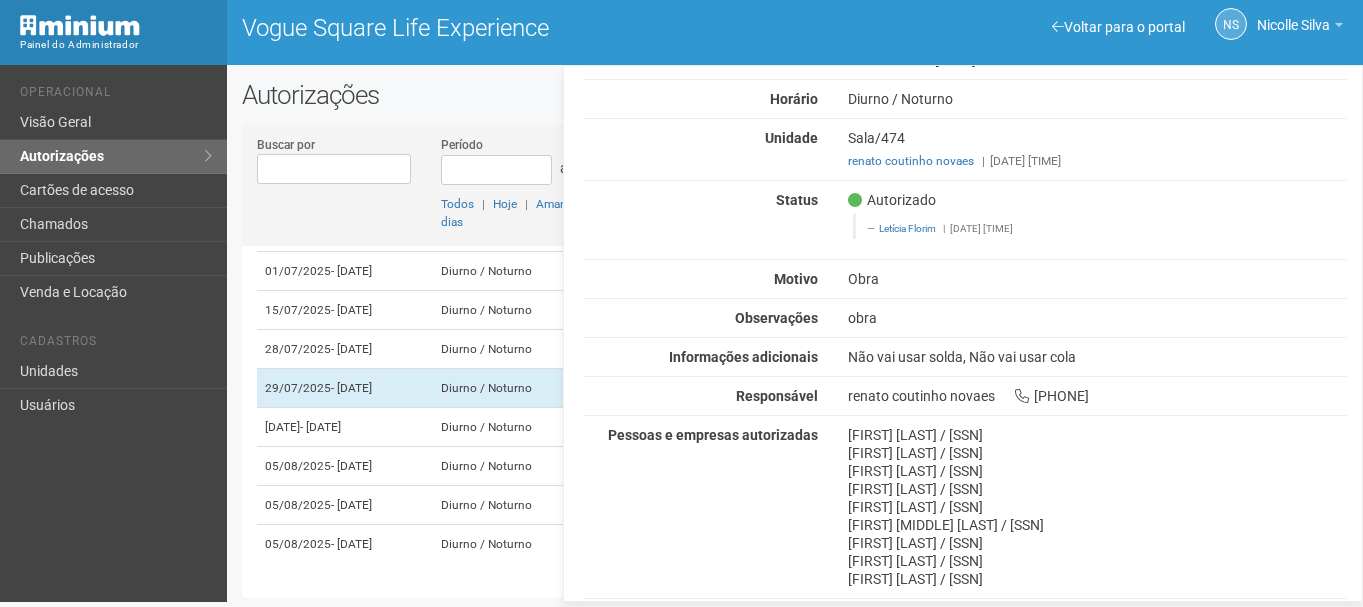 scroll, scrollTop: 0, scrollLeft: 0, axis: both 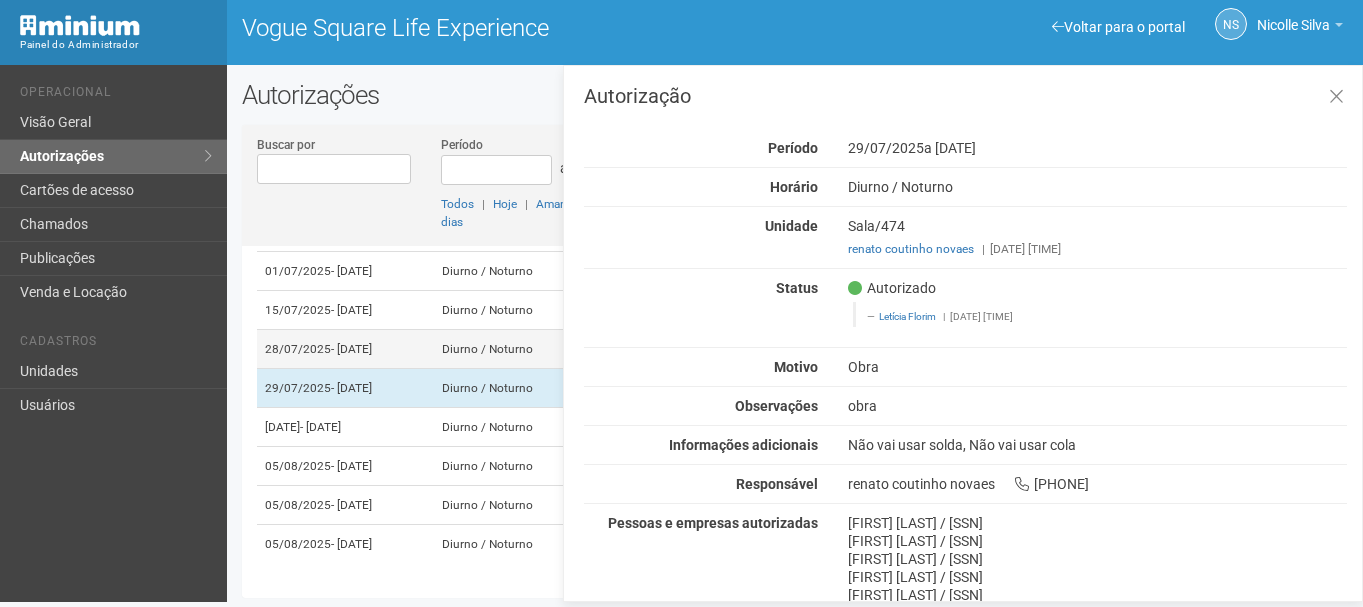 click on "- 01/09/2025" at bounding box center [351, 349] 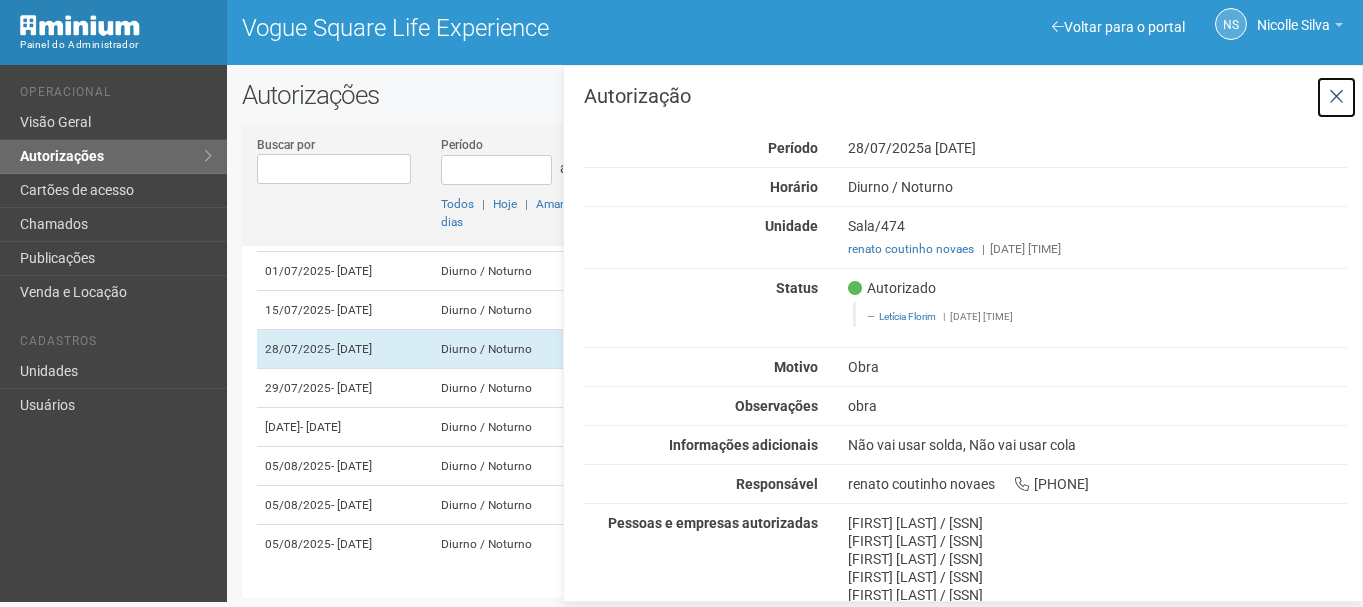 click at bounding box center [1336, 97] 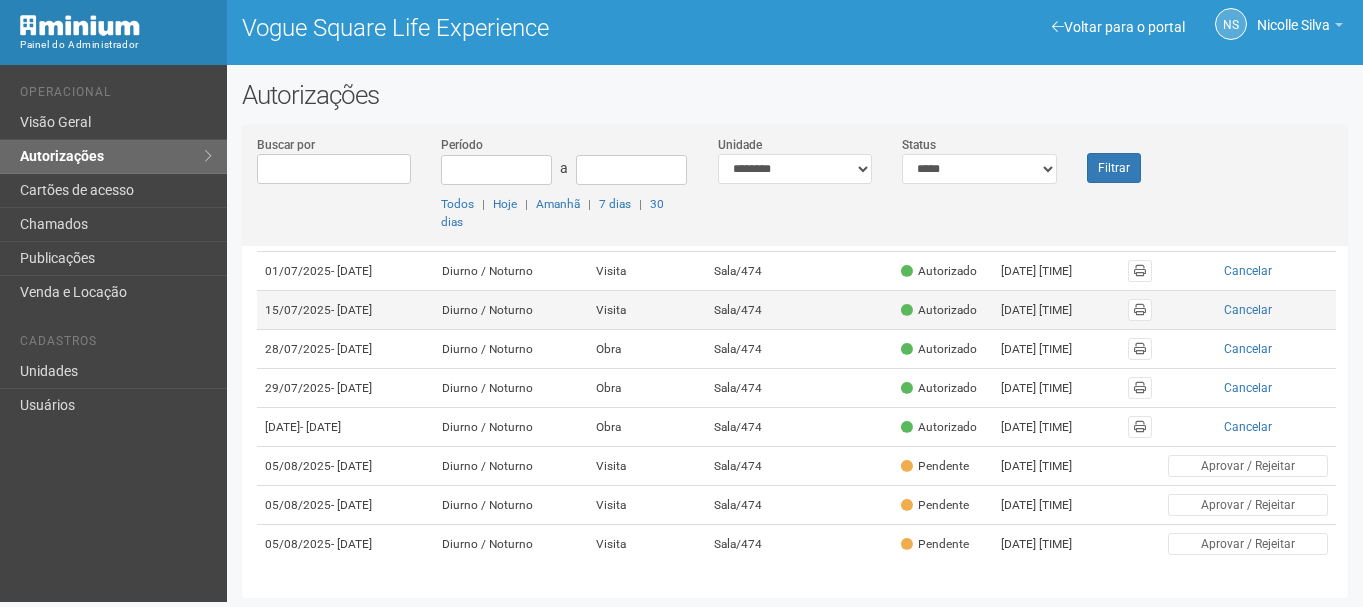 click on "Sala/474" at bounding box center [752, 310] 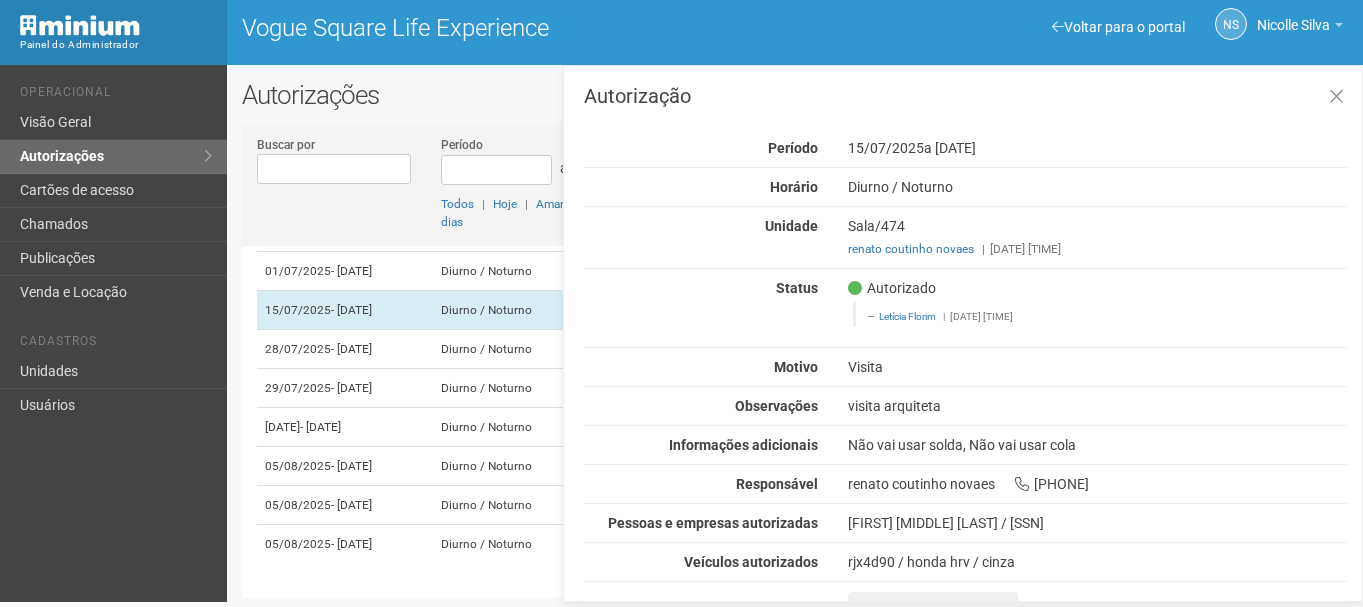 click on "Autorizações" at bounding box center [795, 95] 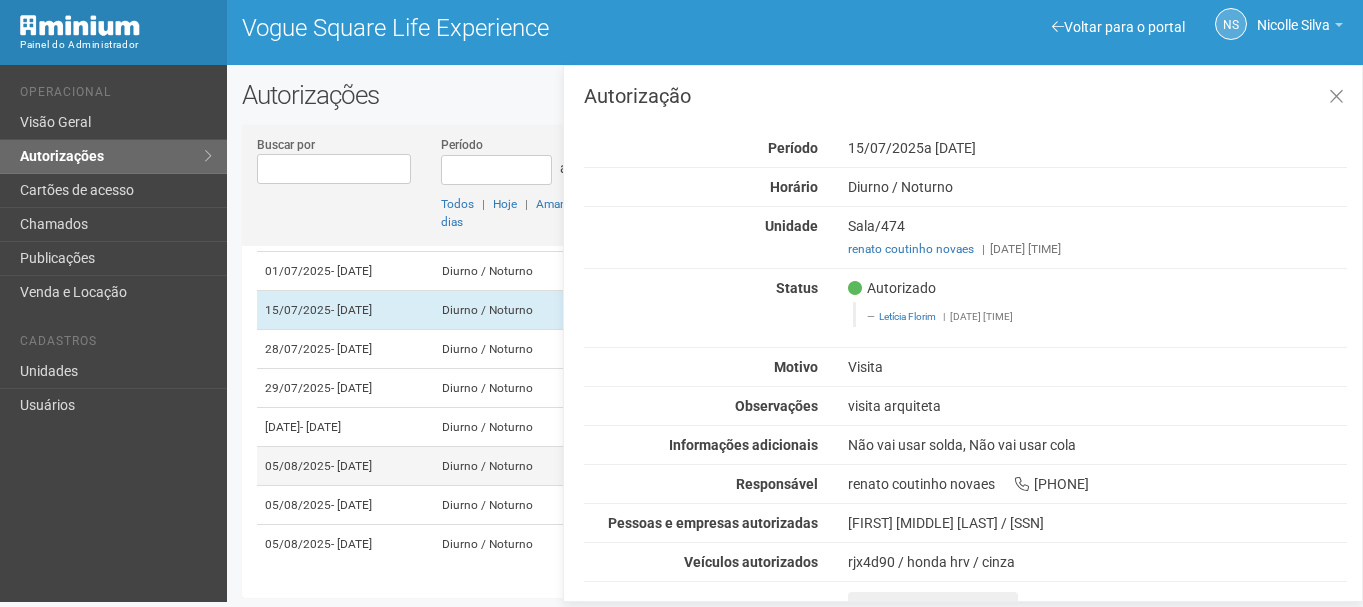 click on "- 01/09/2025" at bounding box center [351, 466] 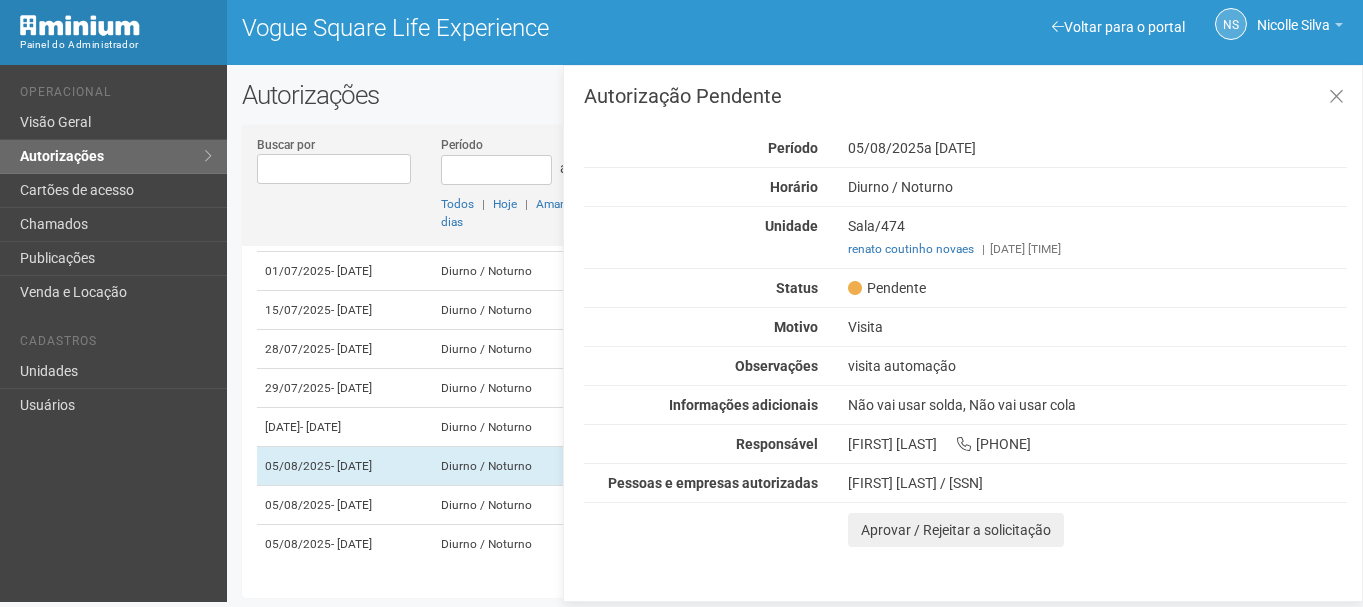 click on "Leandro Roque De Bom / 05475256721" at bounding box center (1097, 483) 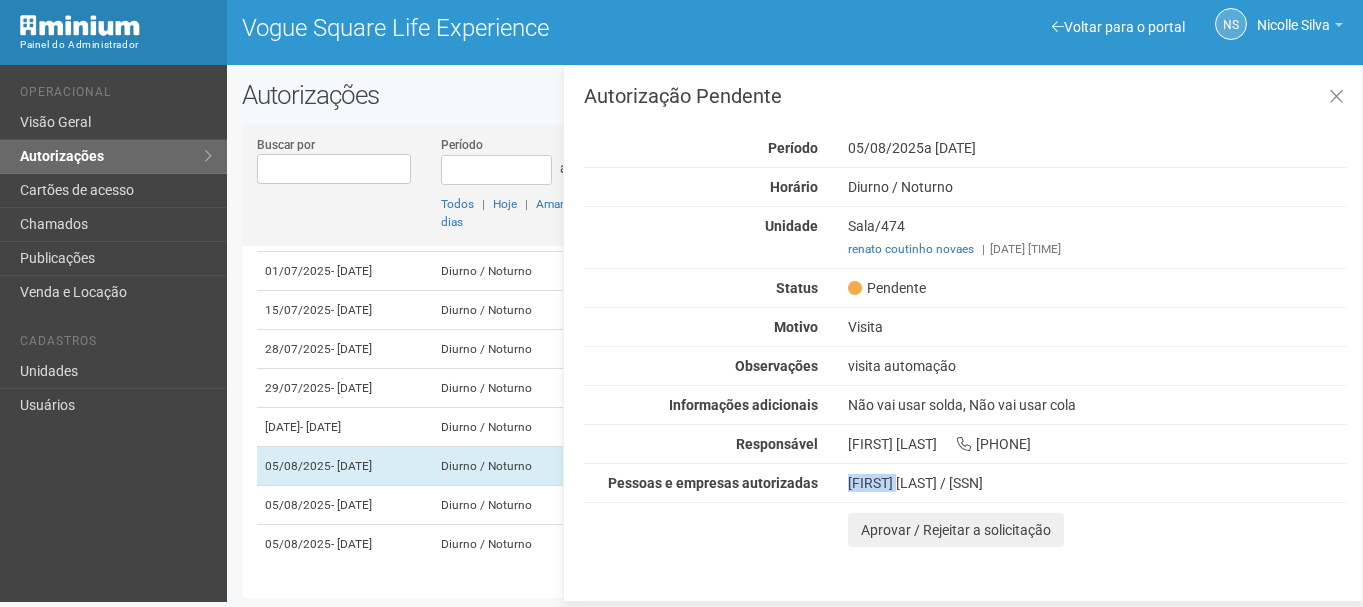click on "Leandro Roque De Bom / 05475256721" at bounding box center [1097, 483] 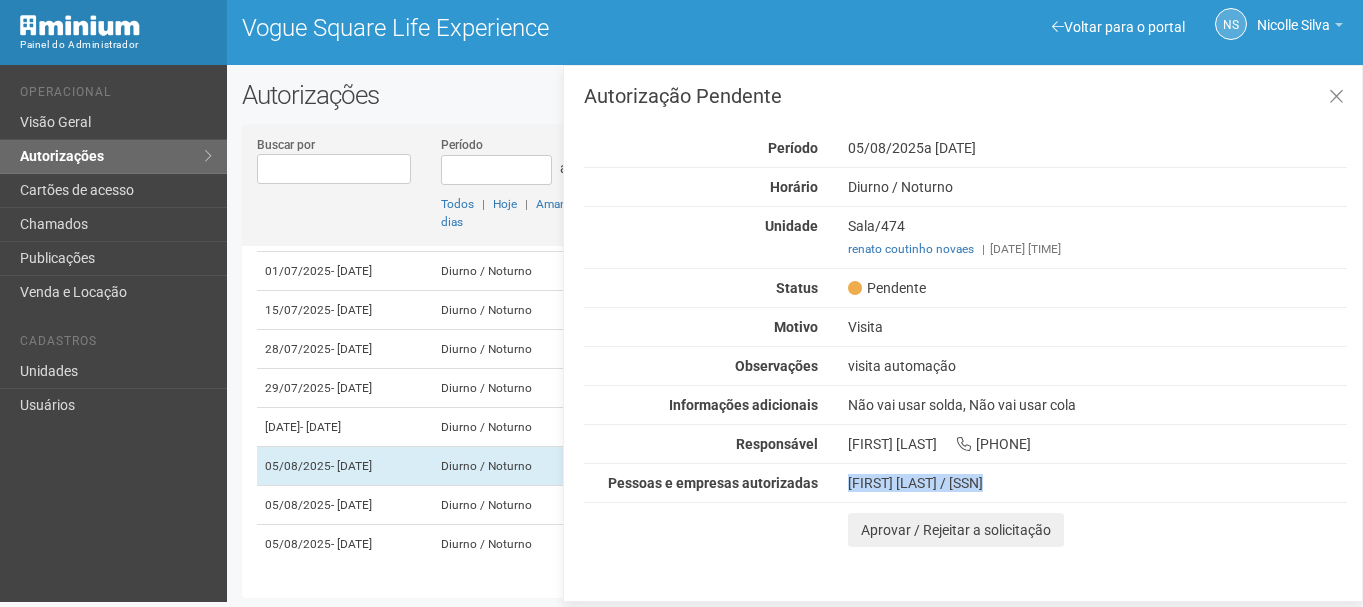 click on "Leandro Roque De Bom / 05475256721" at bounding box center [1097, 483] 